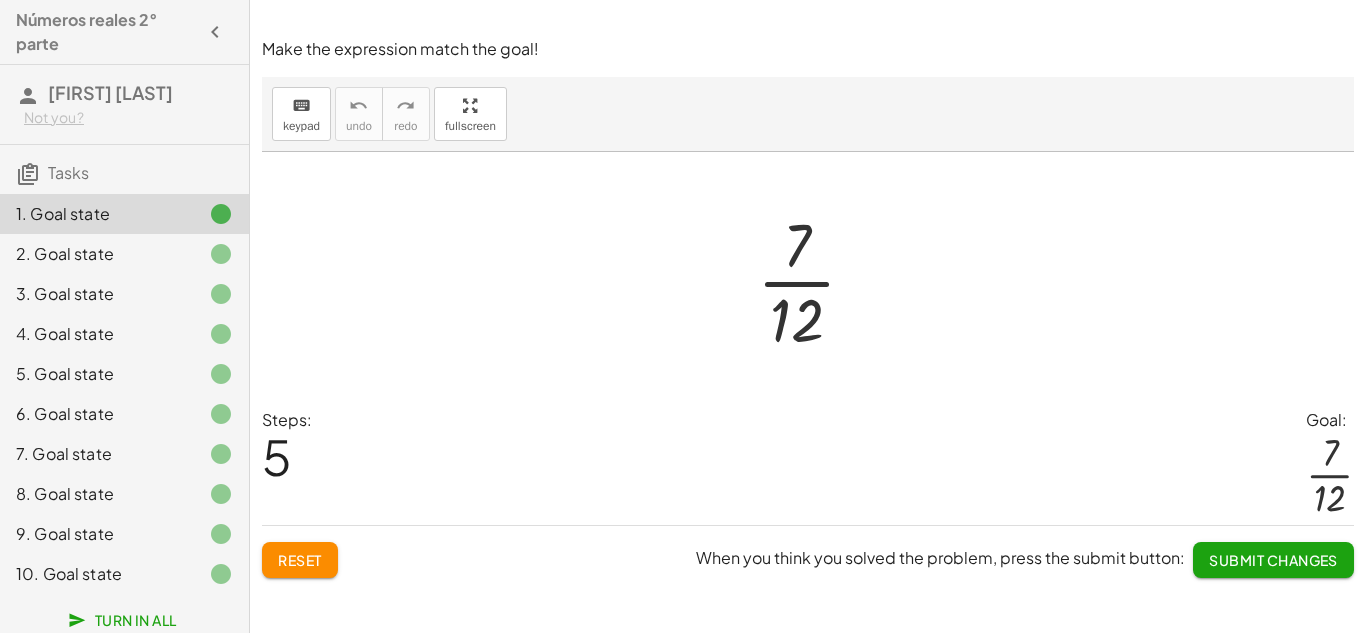 scroll, scrollTop: 0, scrollLeft: 0, axis: both 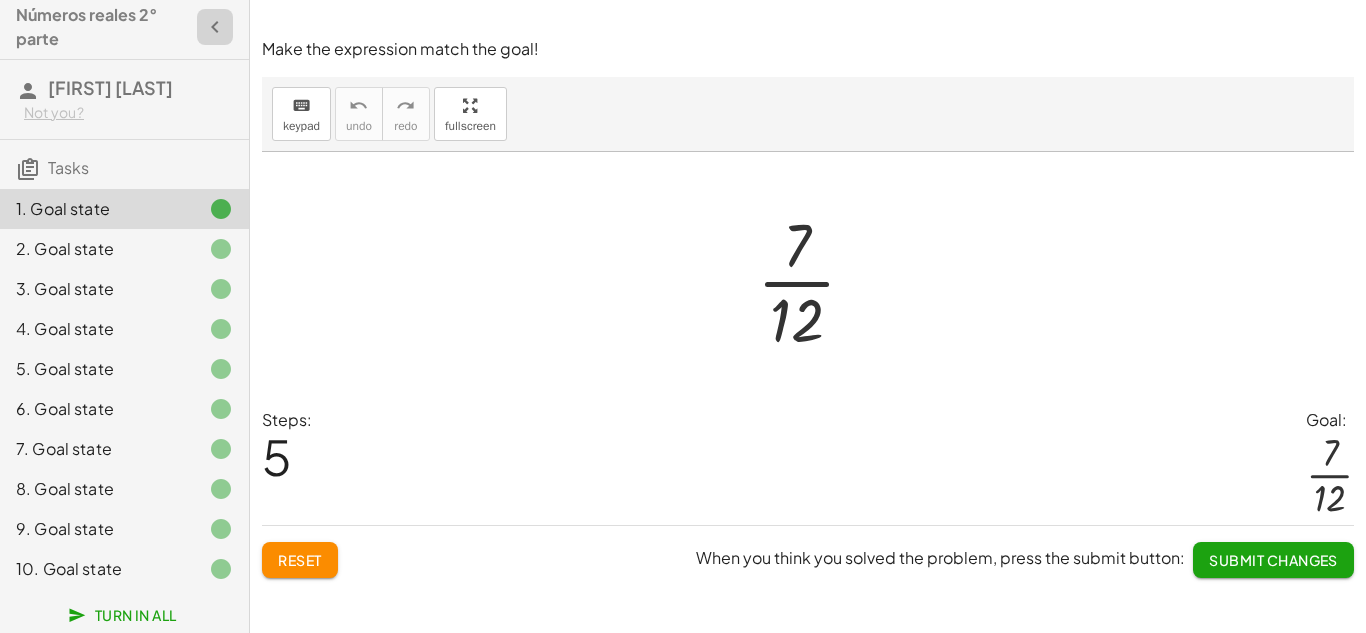 click 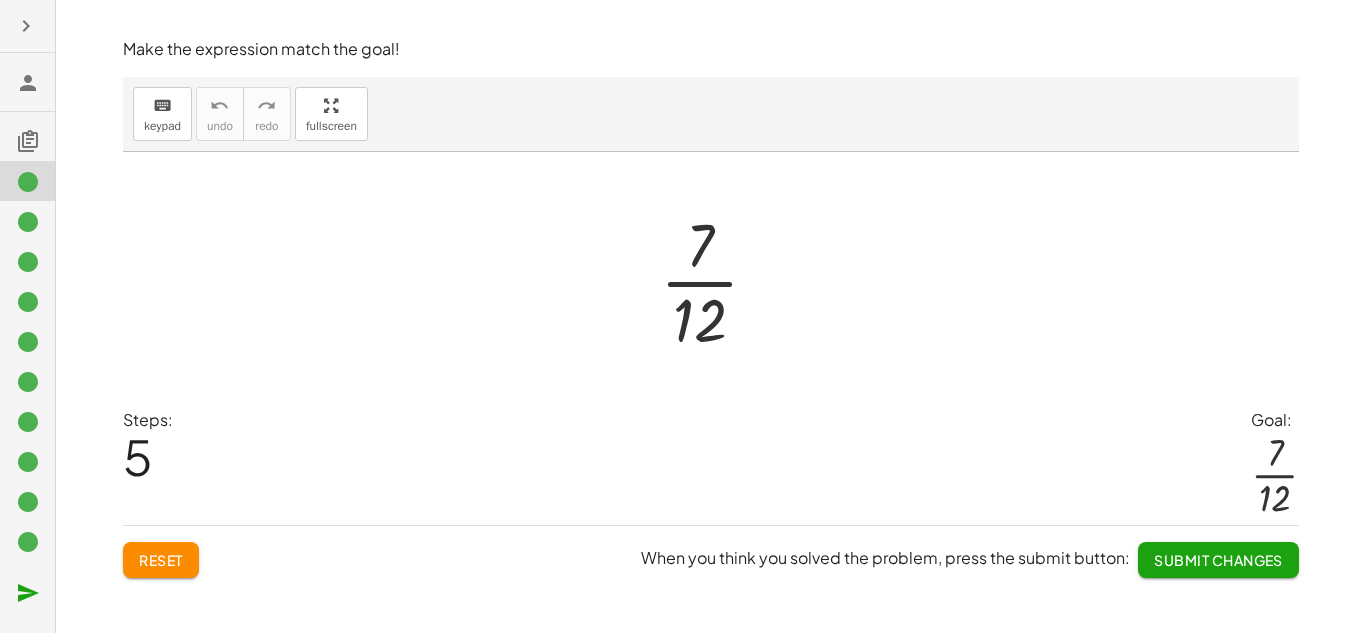 click 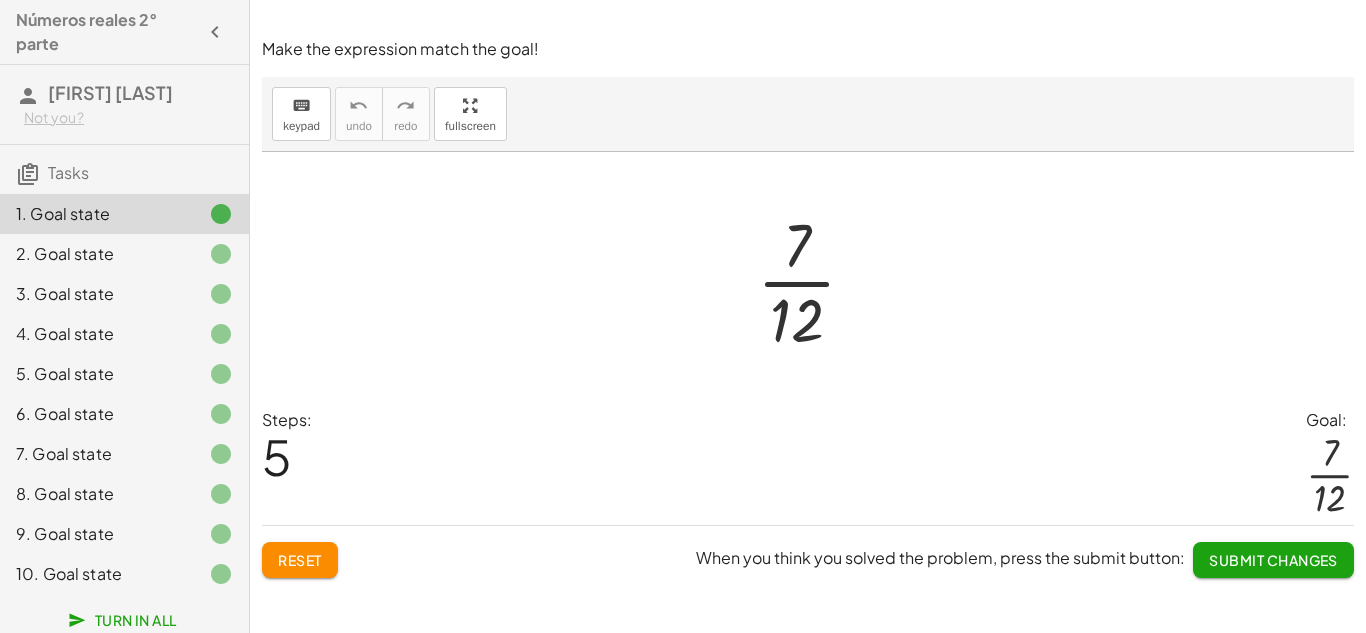 click on "[FIRST] [LAST]" 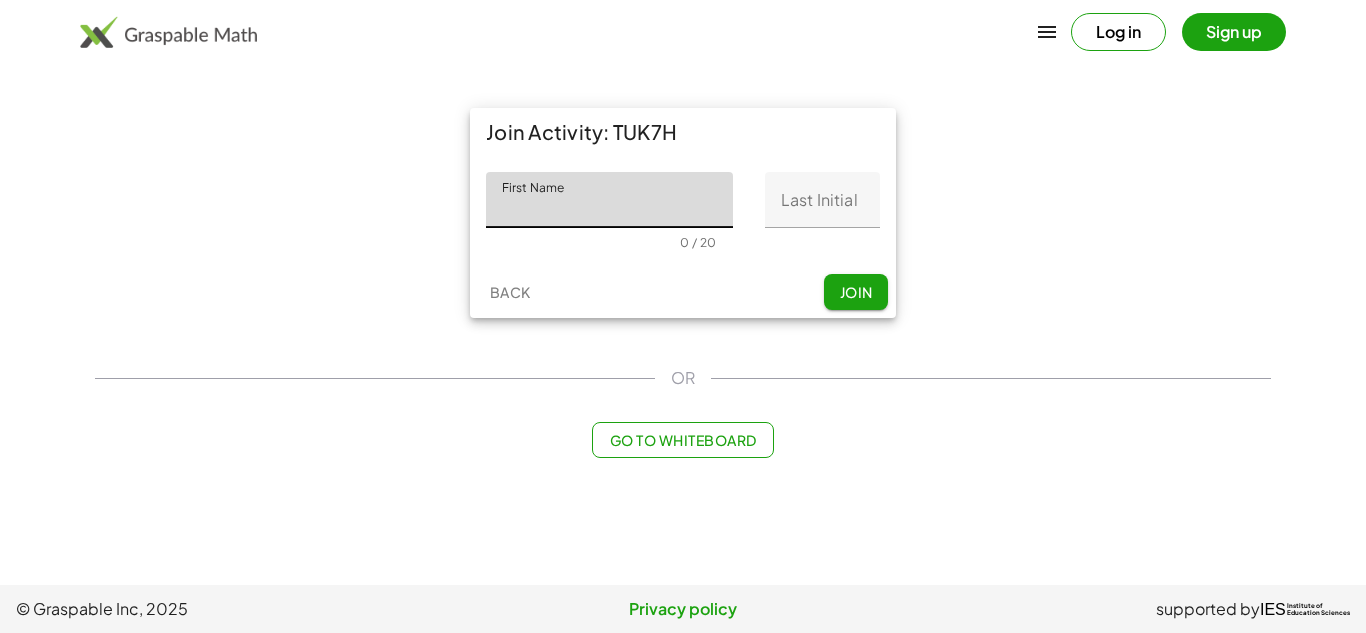 click at bounding box center [1047, 32] 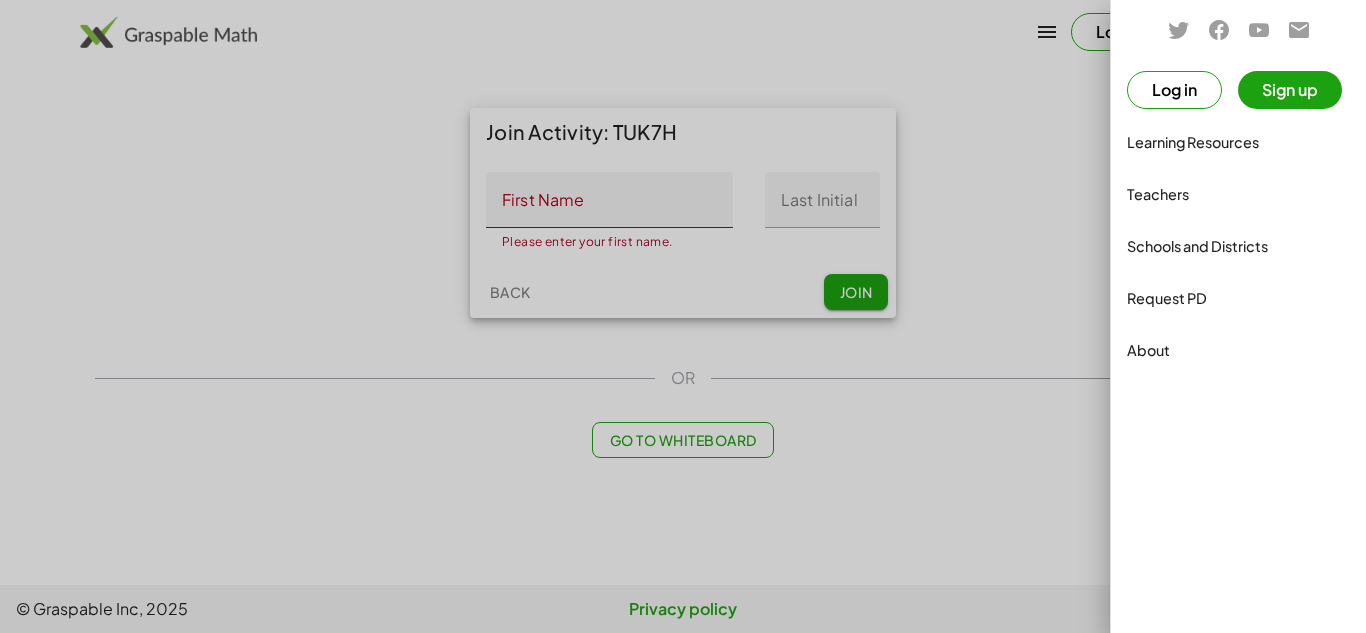 click on "Learning Resources" 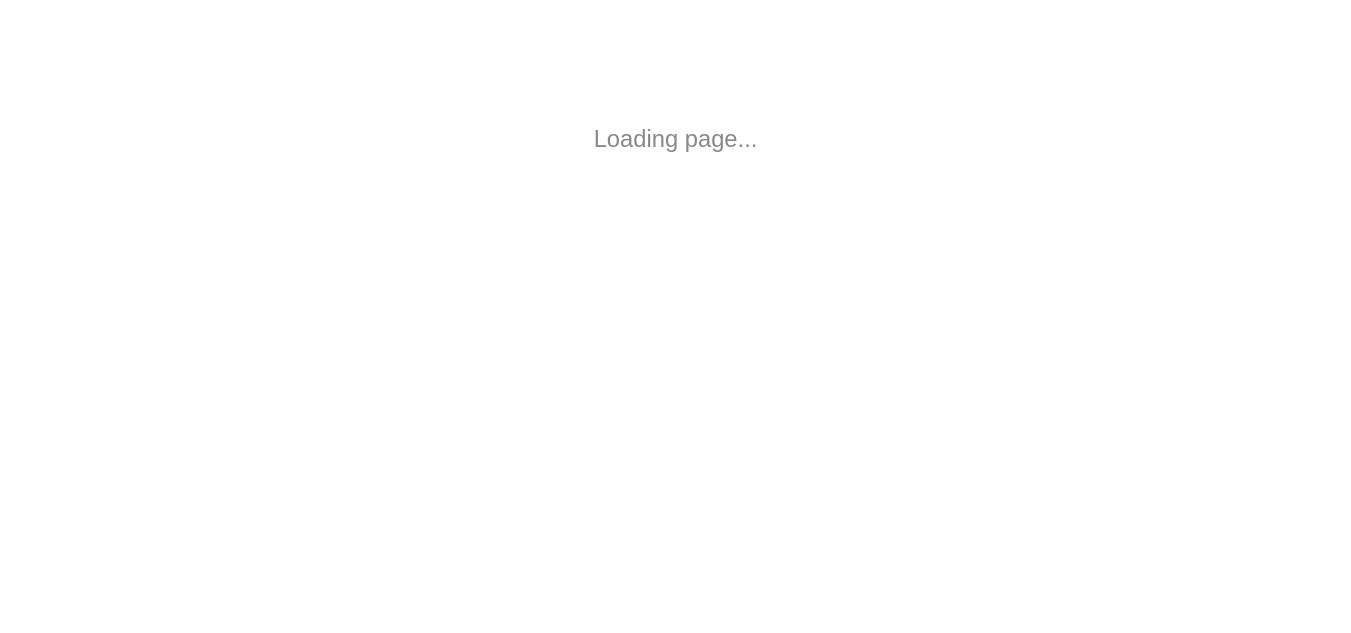 scroll, scrollTop: 0, scrollLeft: 0, axis: both 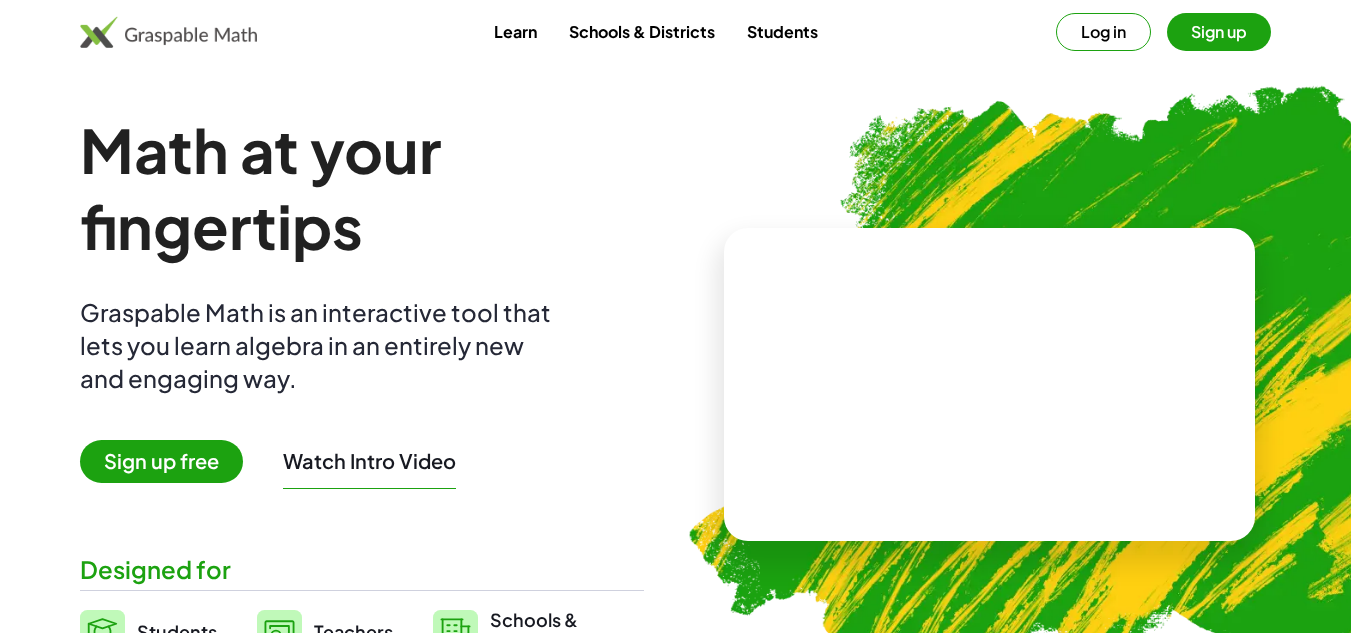 click on "Schools & Districts" at bounding box center (642, 31) 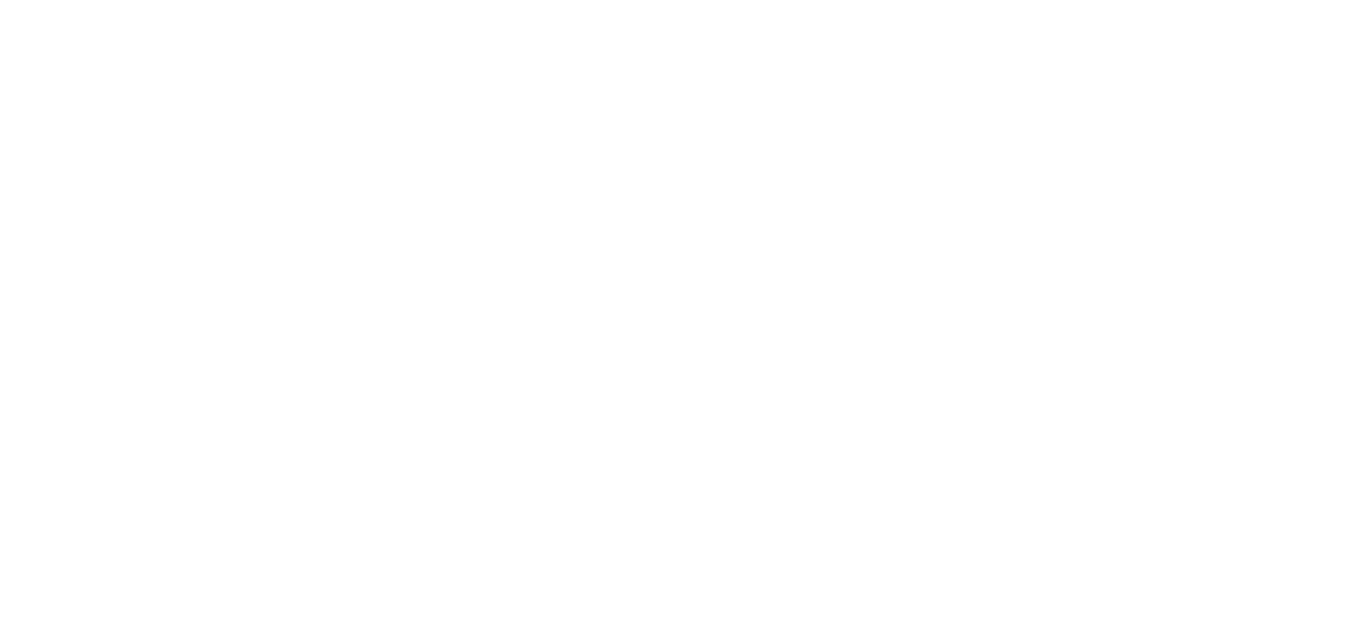 scroll, scrollTop: 0, scrollLeft: 0, axis: both 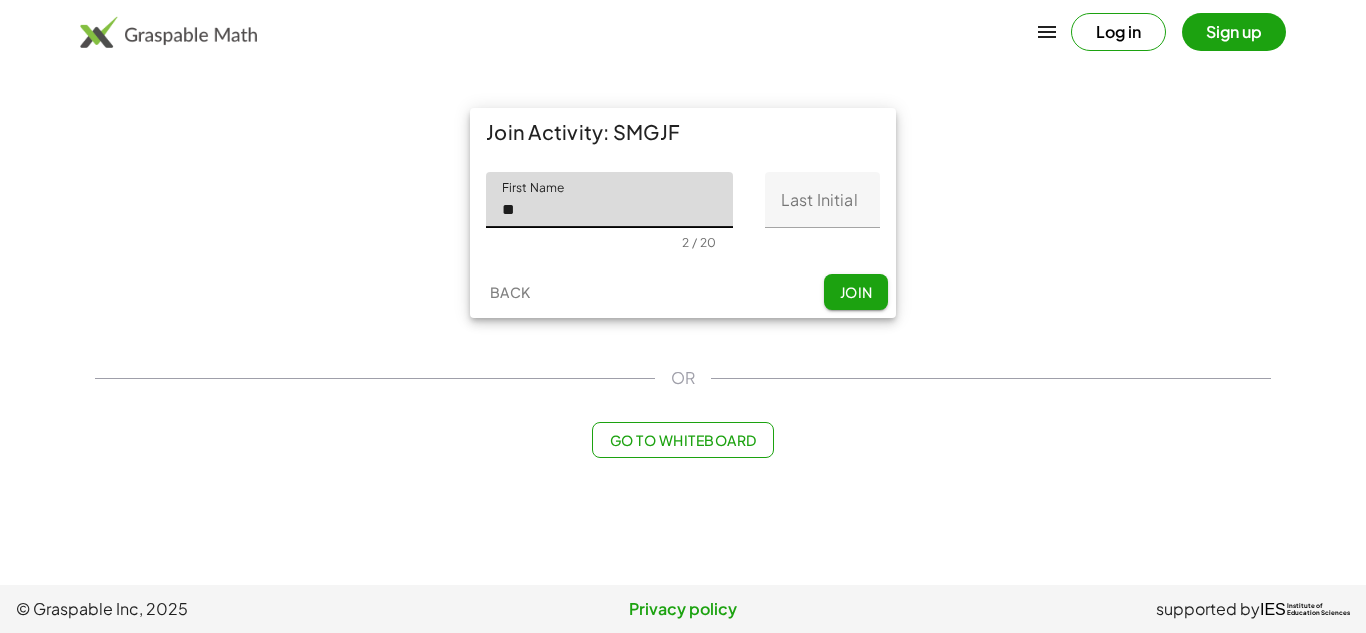type on "*******" 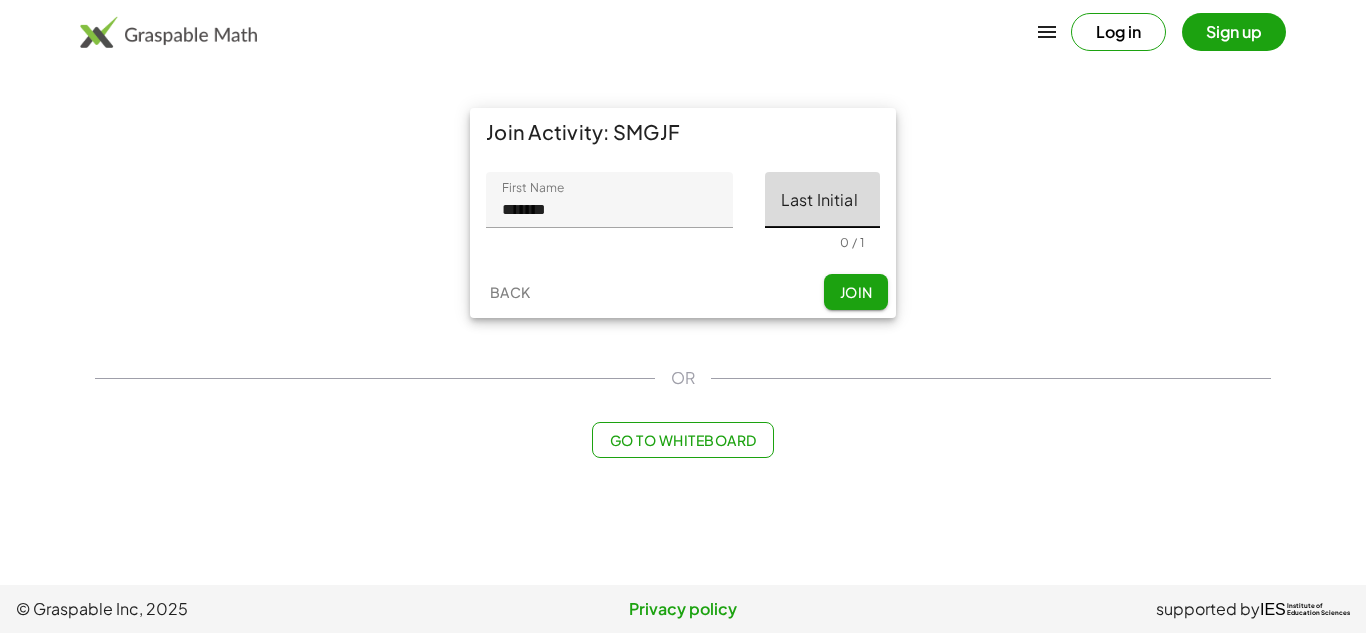 click on "Last Initial" 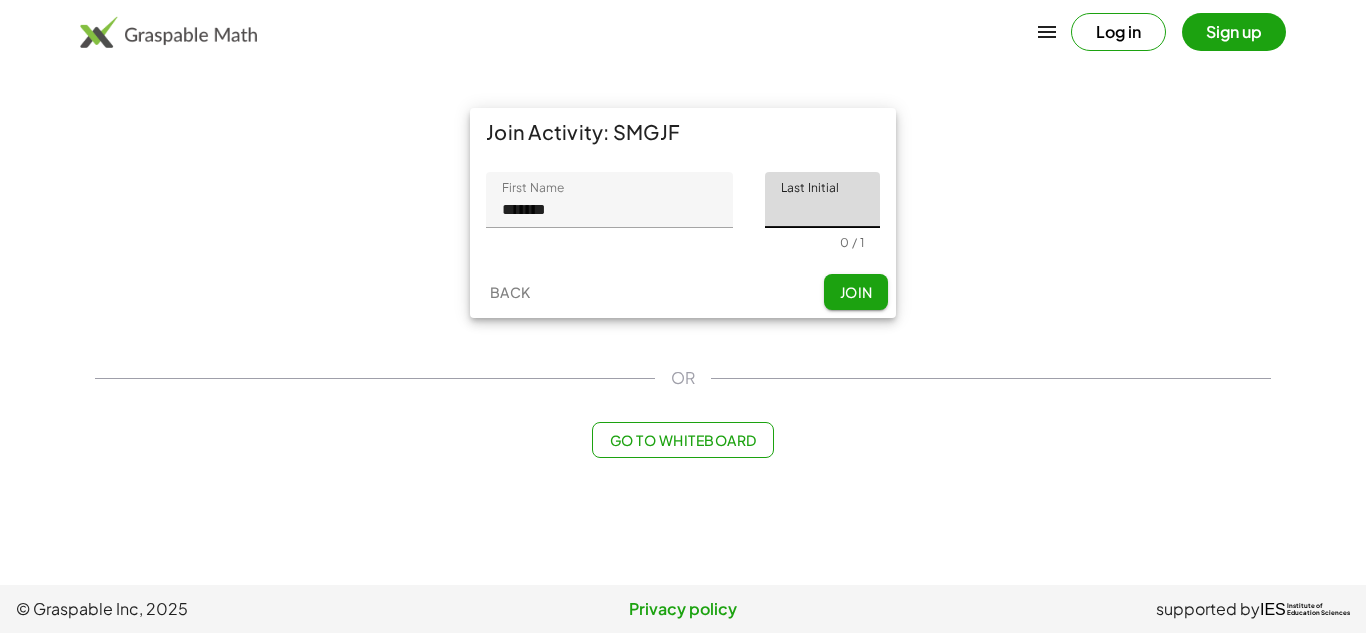 type on "*" 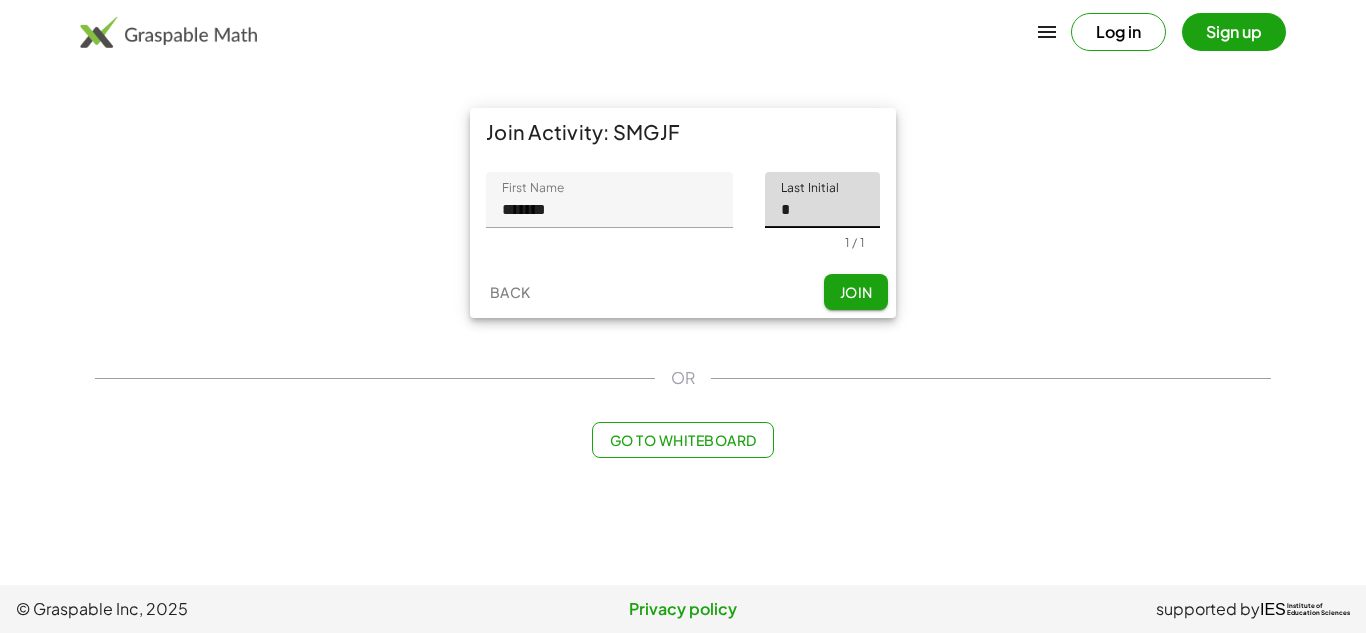 click on "Back  Join" 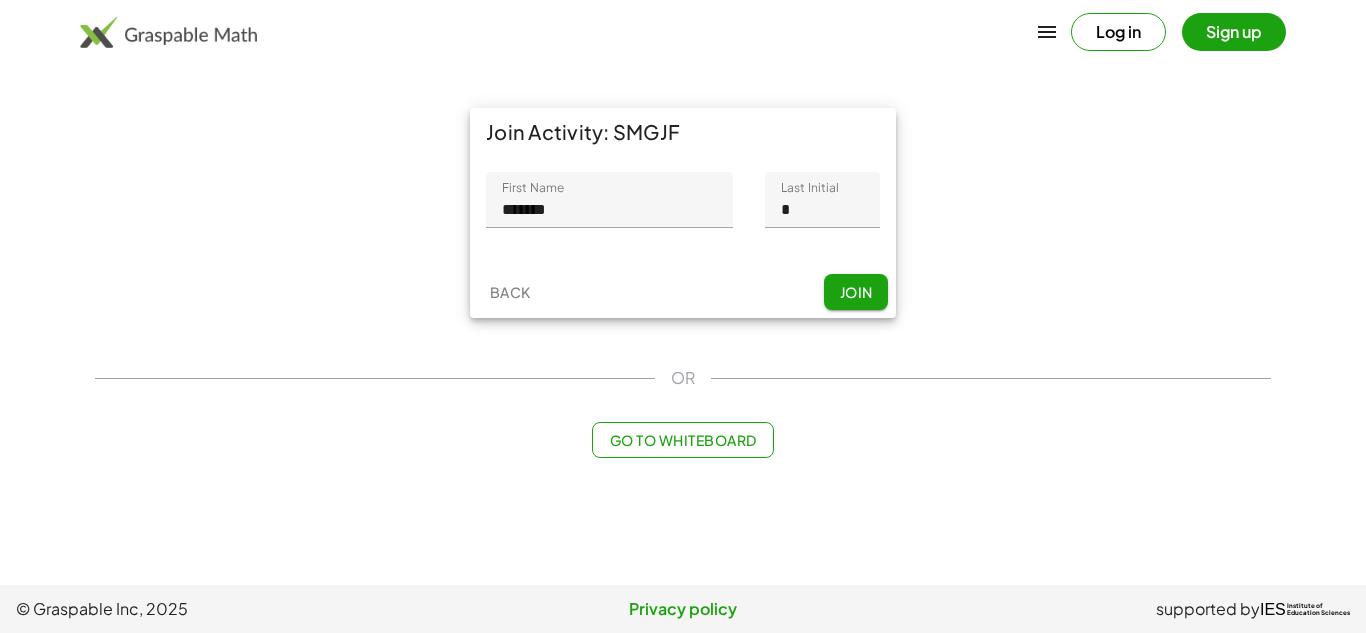 click on "Join" 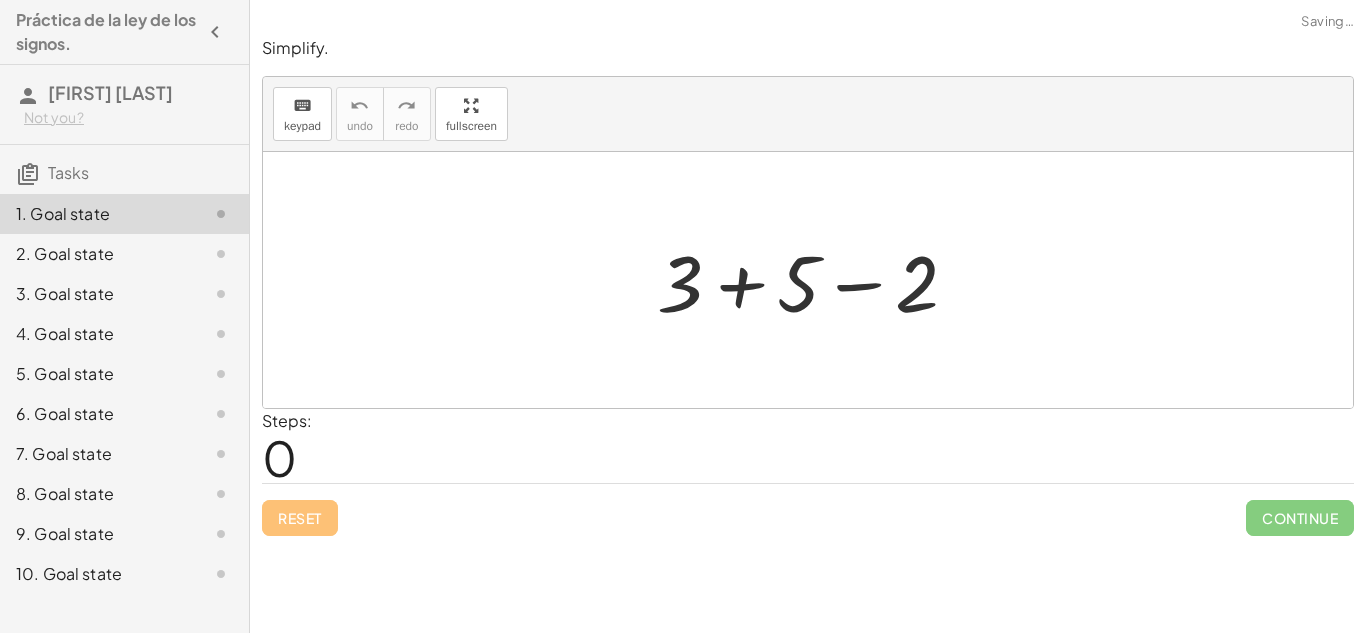 click at bounding box center (815, 280) 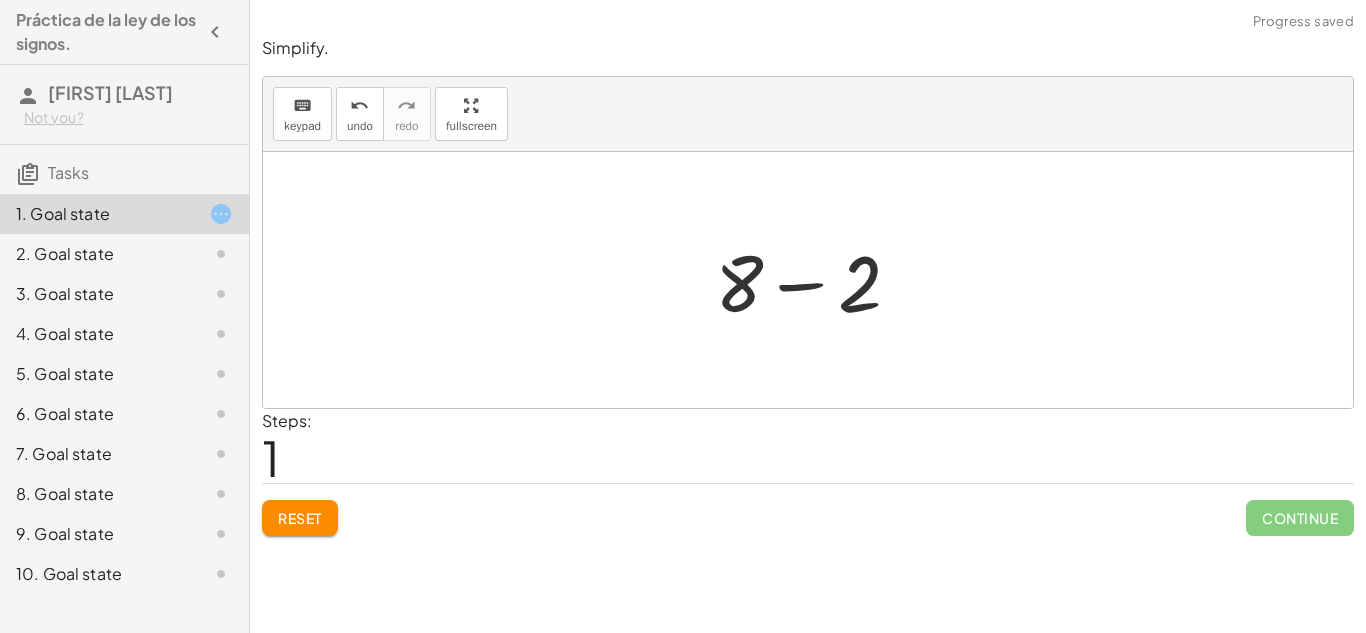 click at bounding box center (816, 280) 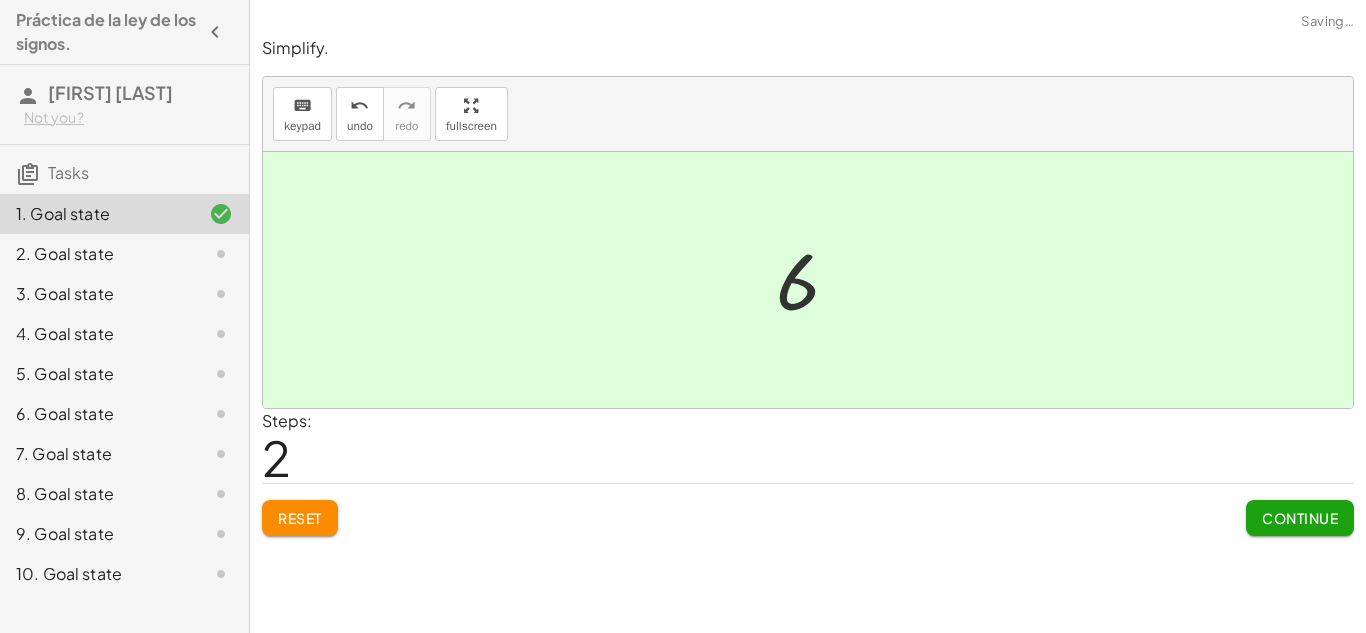 click on "Continue" 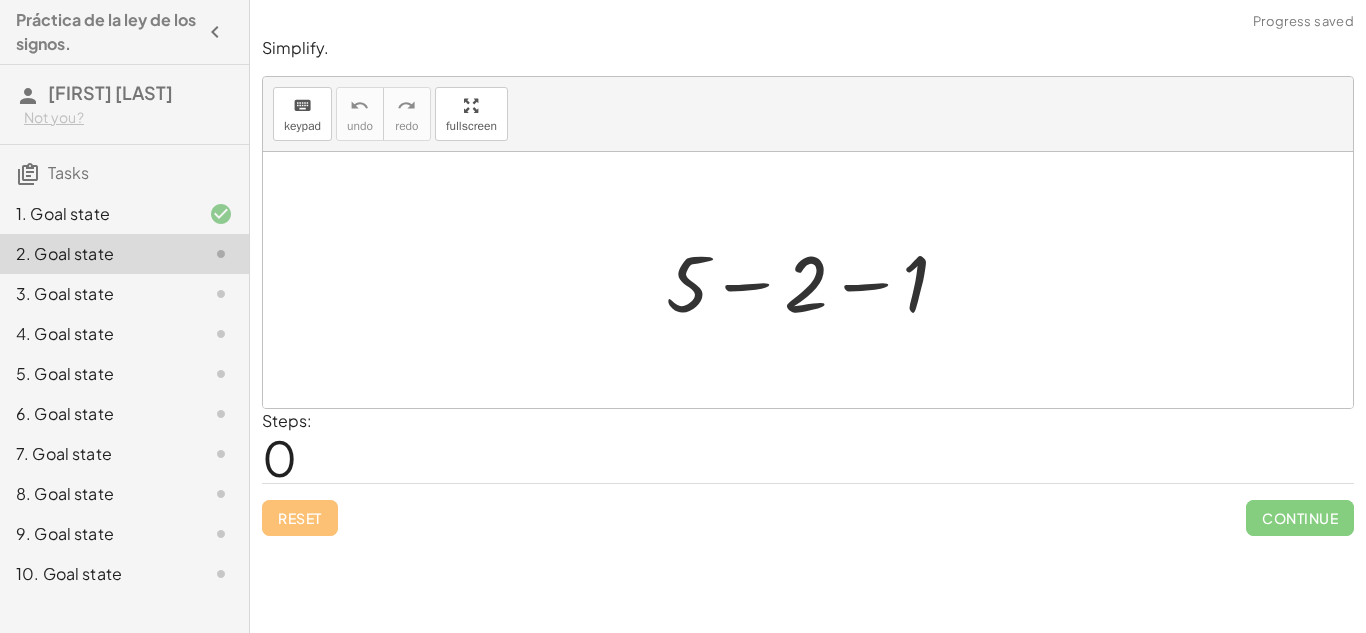 click at bounding box center (815, 280) 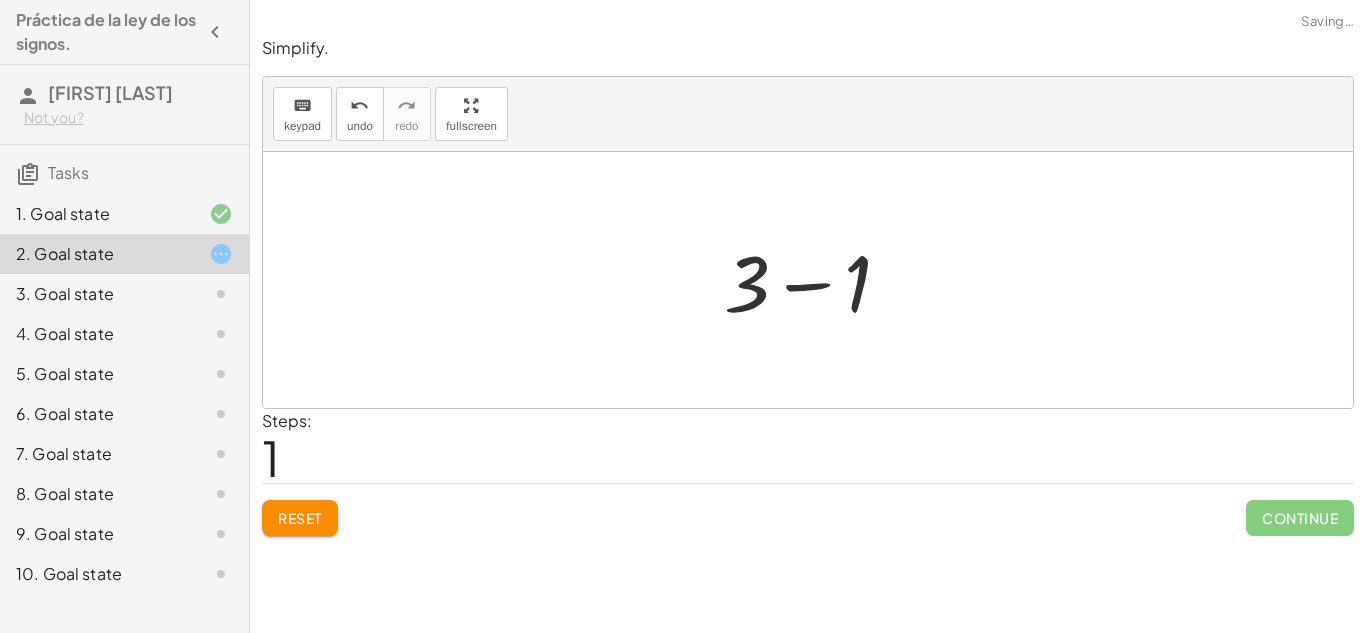 click at bounding box center [815, 280] 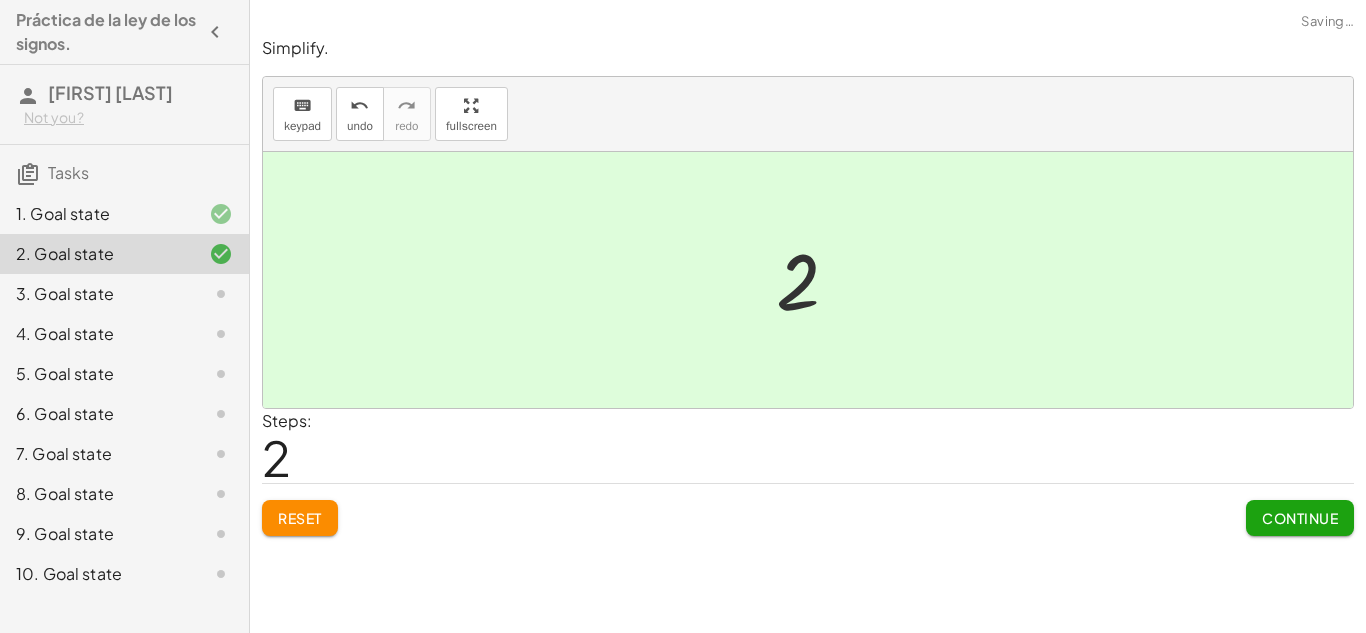 click at bounding box center [815, 280] 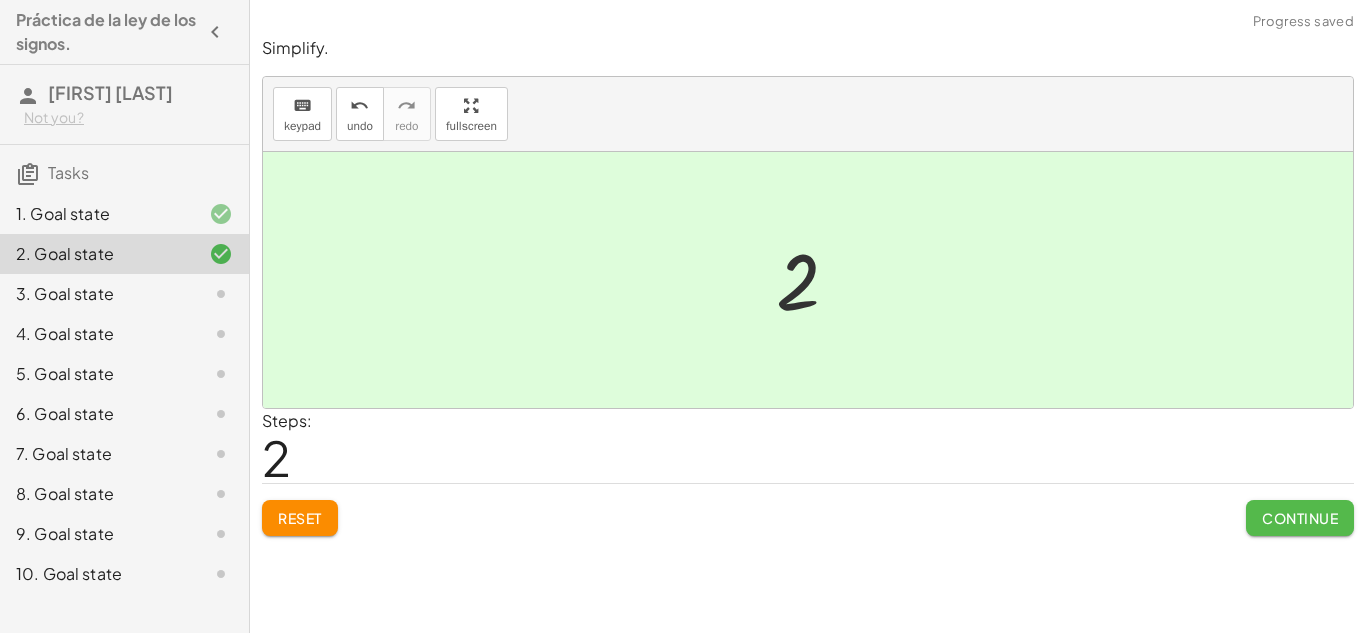 click on "Continue" 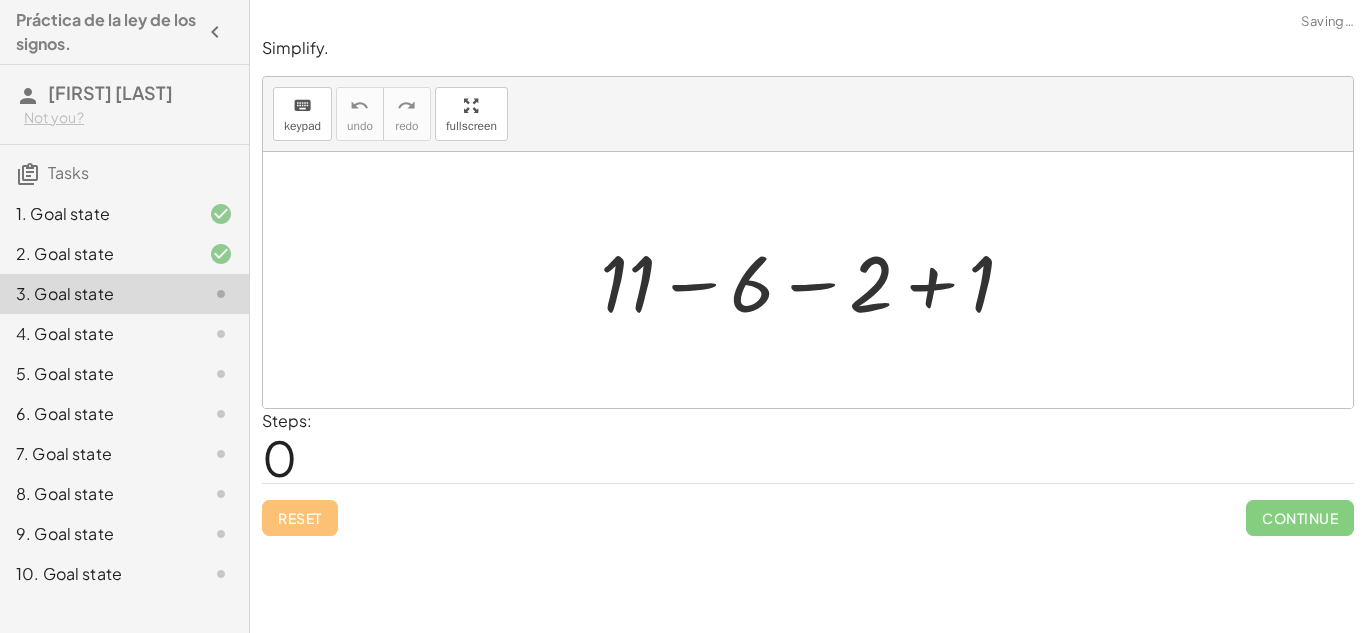 click at bounding box center (815, 280) 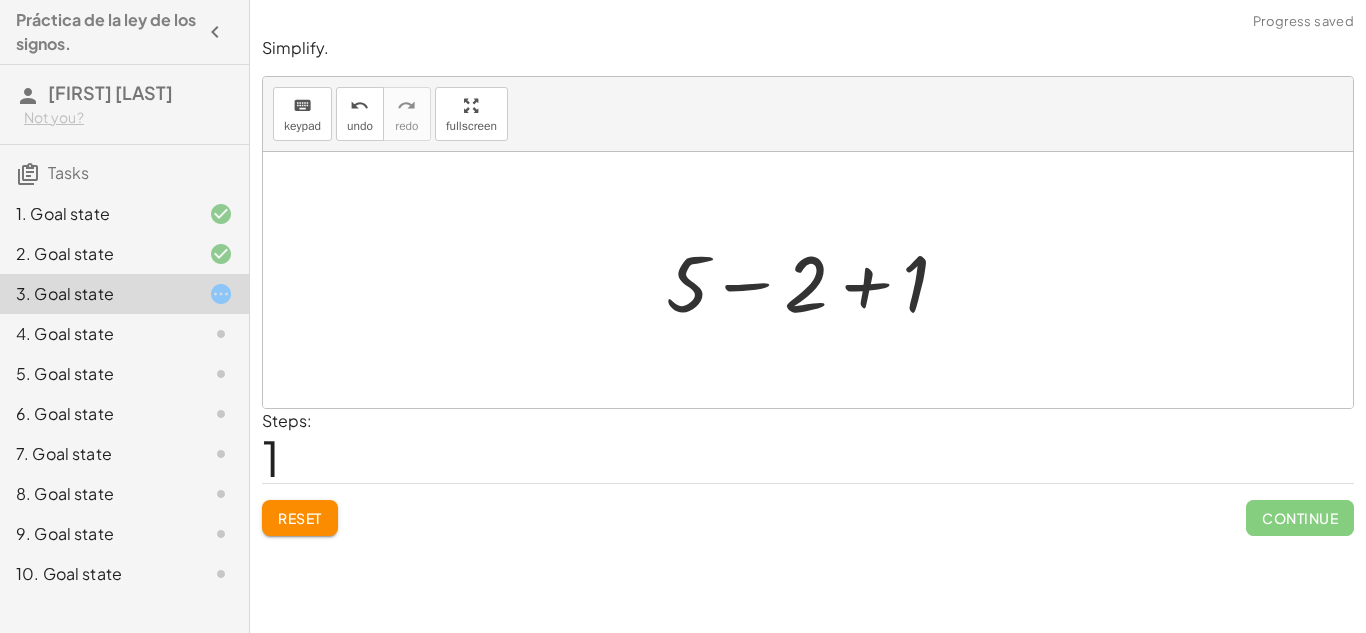 click at bounding box center [815, 280] 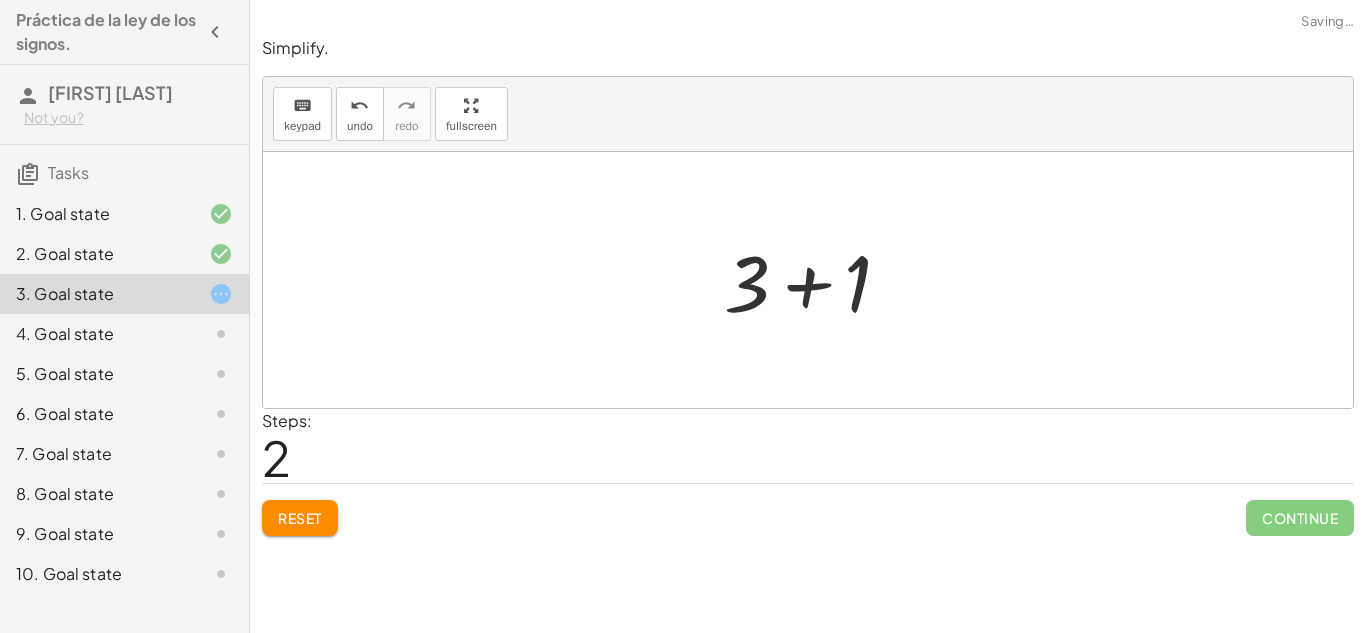click at bounding box center [815, 280] 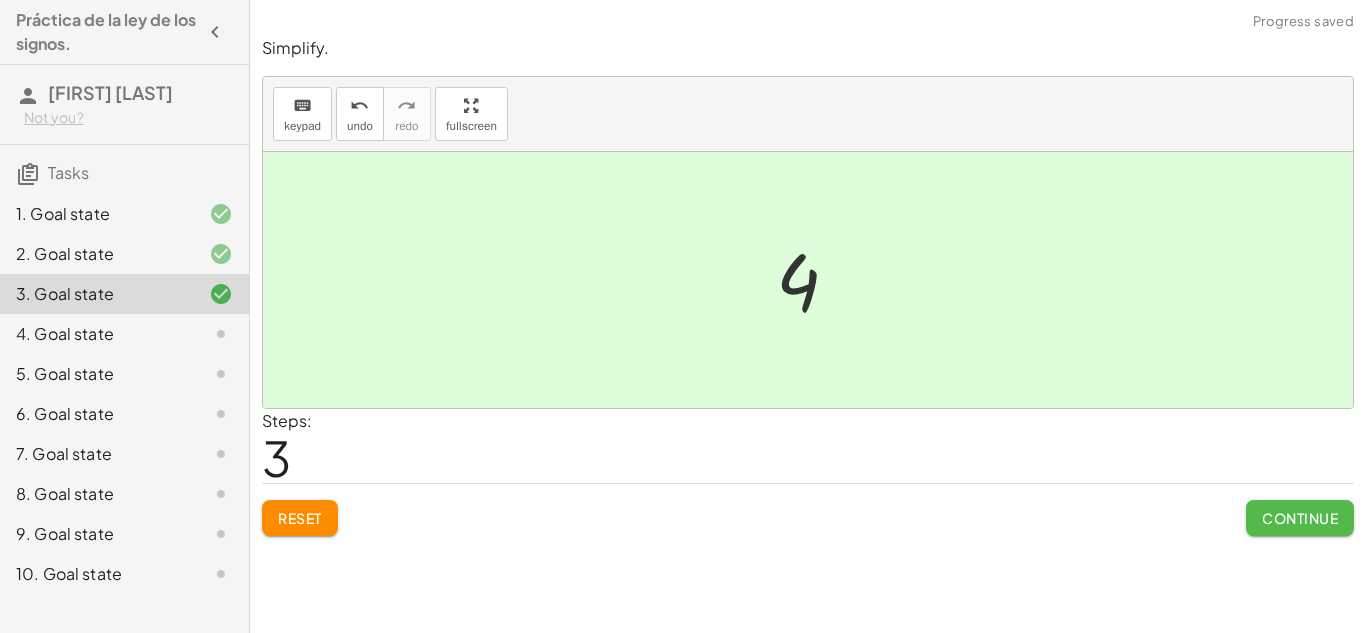 click on "Continue" 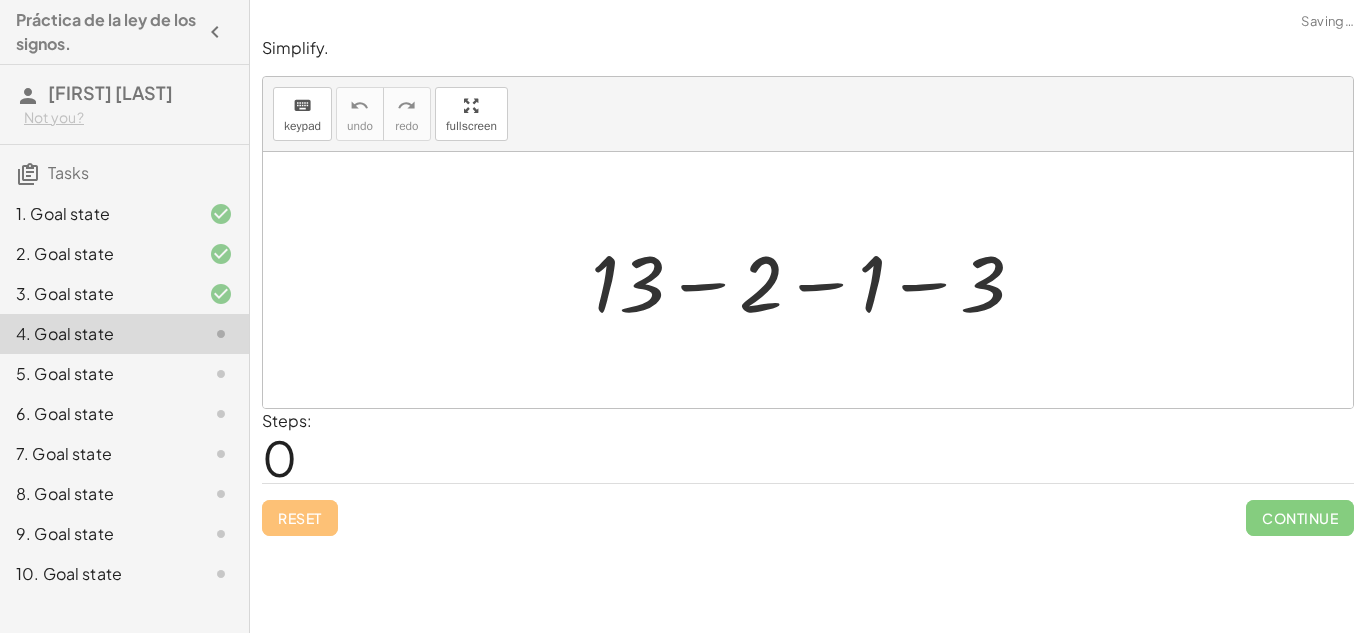 click at bounding box center (816, 280) 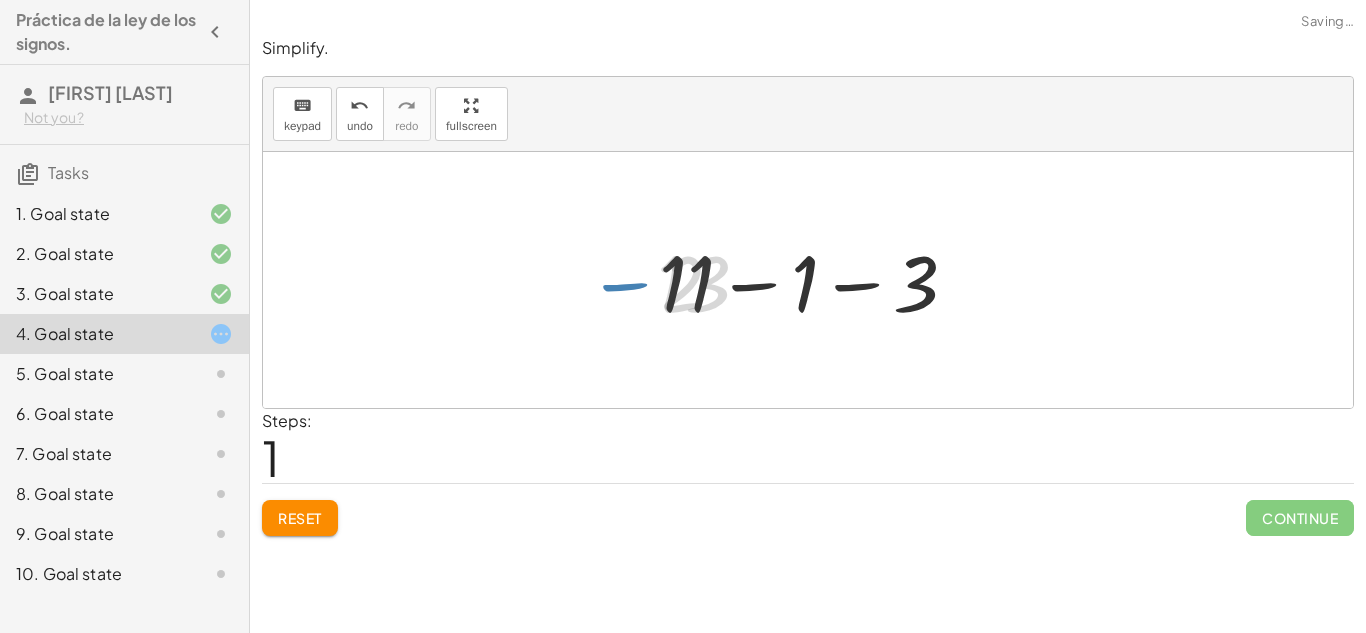 click at bounding box center [815, 280] 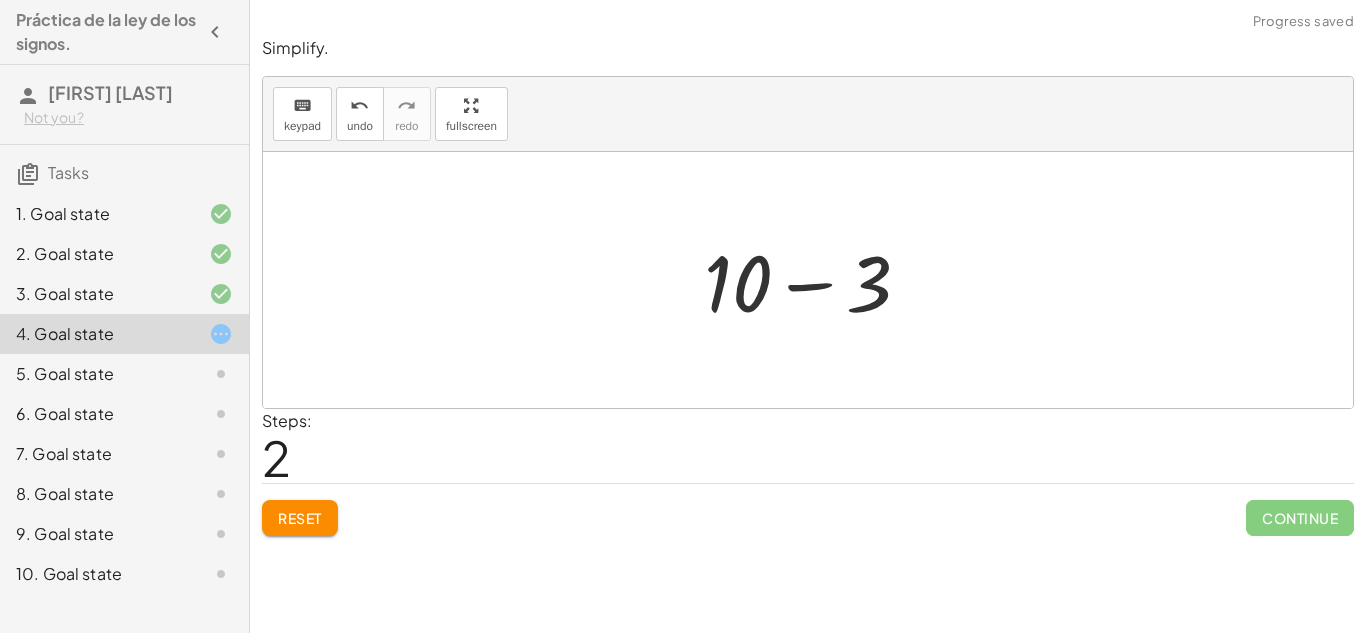 click at bounding box center [815, 280] 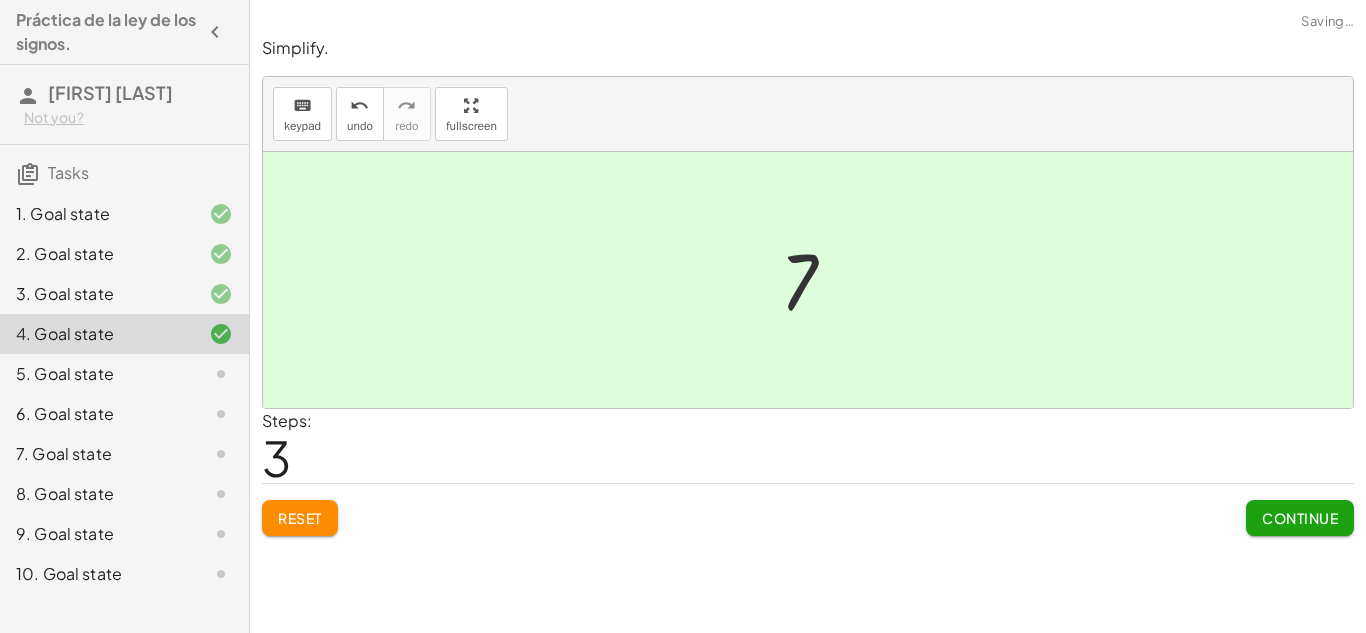click on "Continue" at bounding box center [1300, 518] 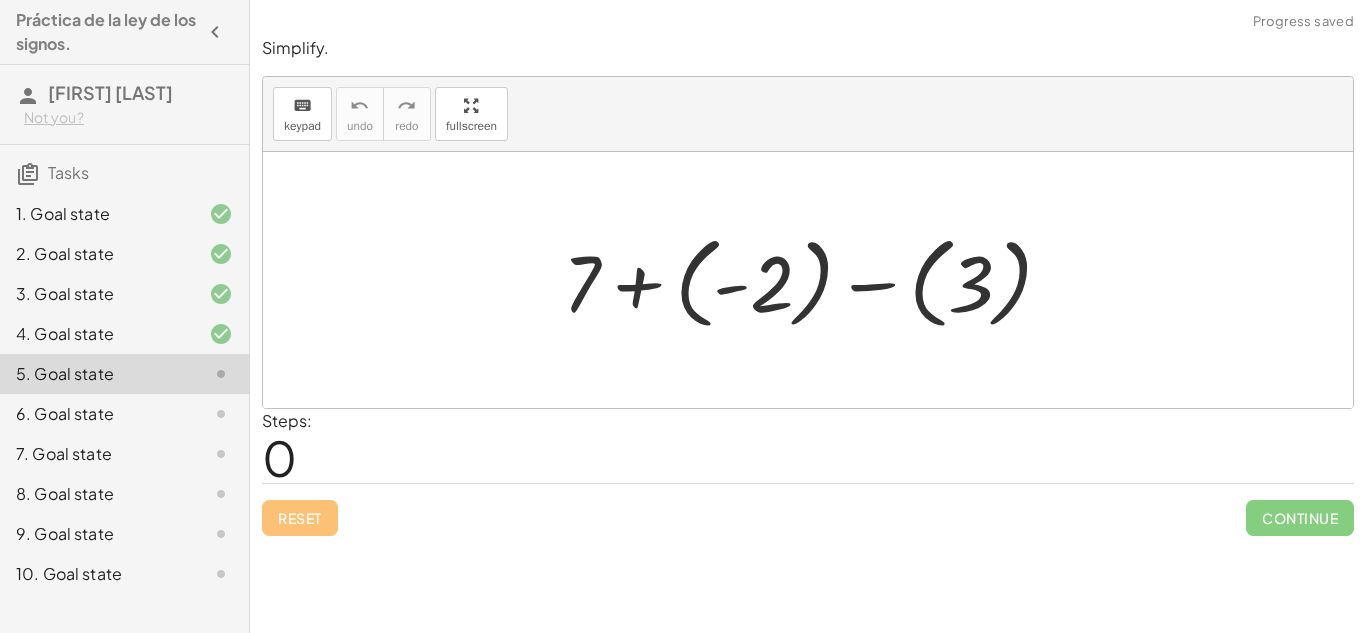 click at bounding box center (816, 280) 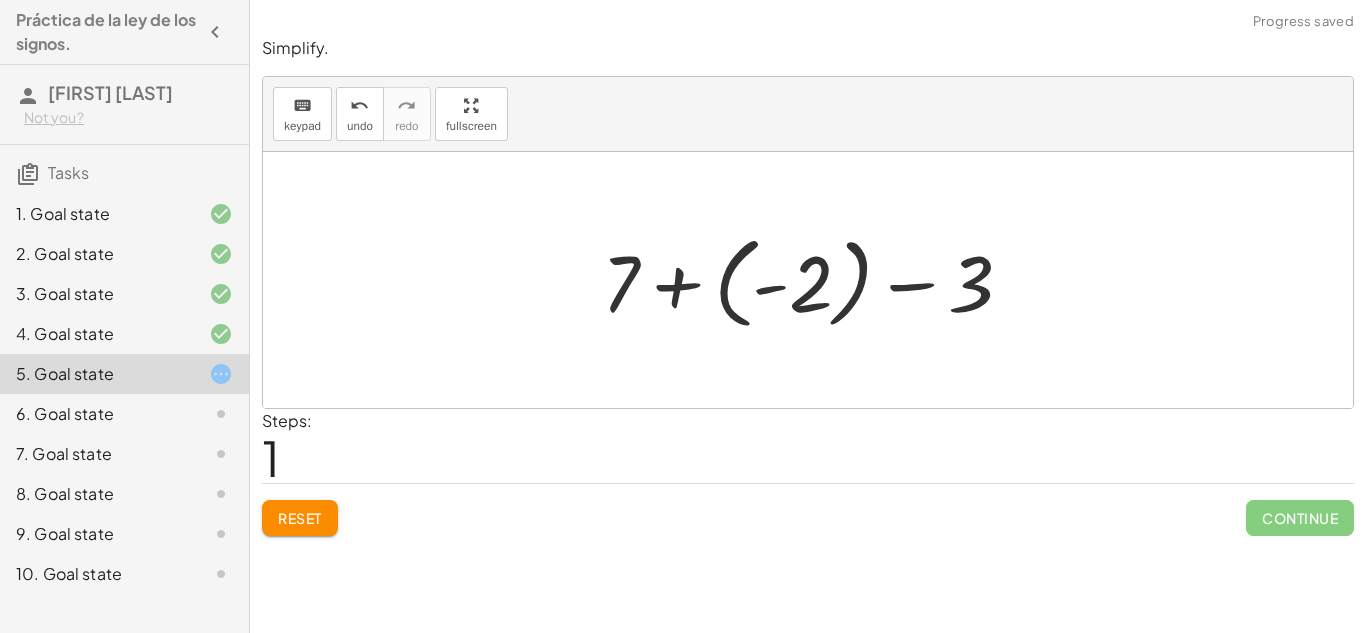 click at bounding box center [815, 280] 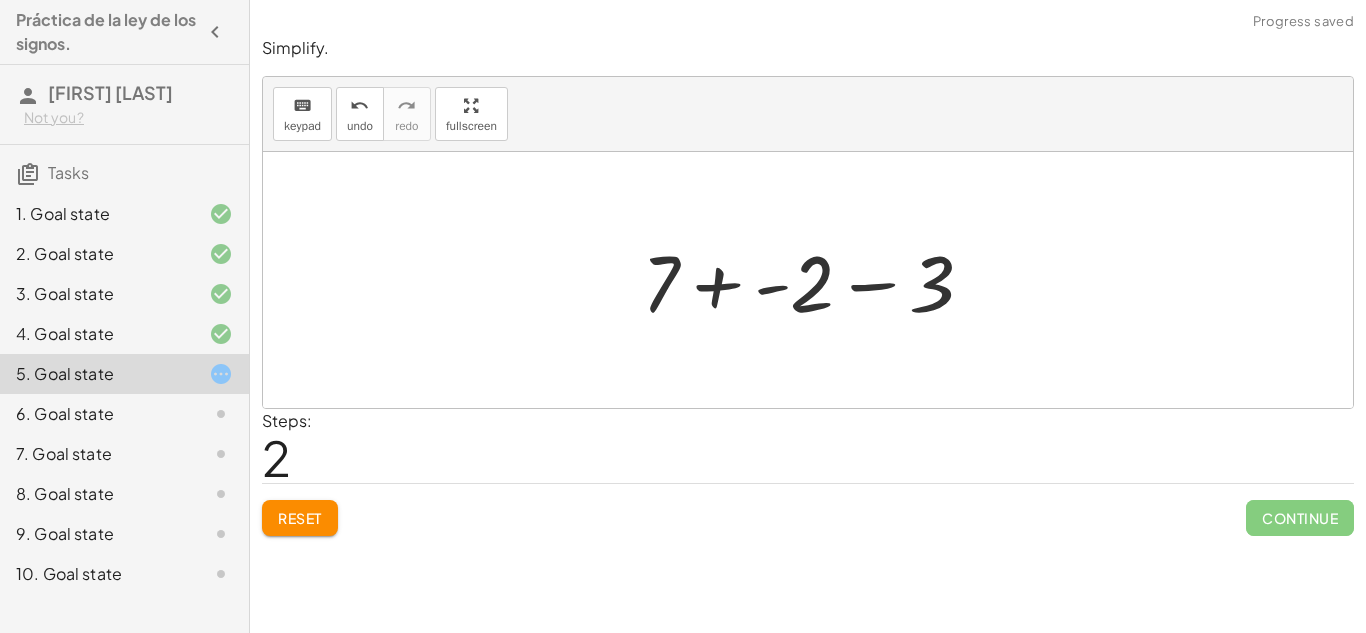 click at bounding box center [816, 280] 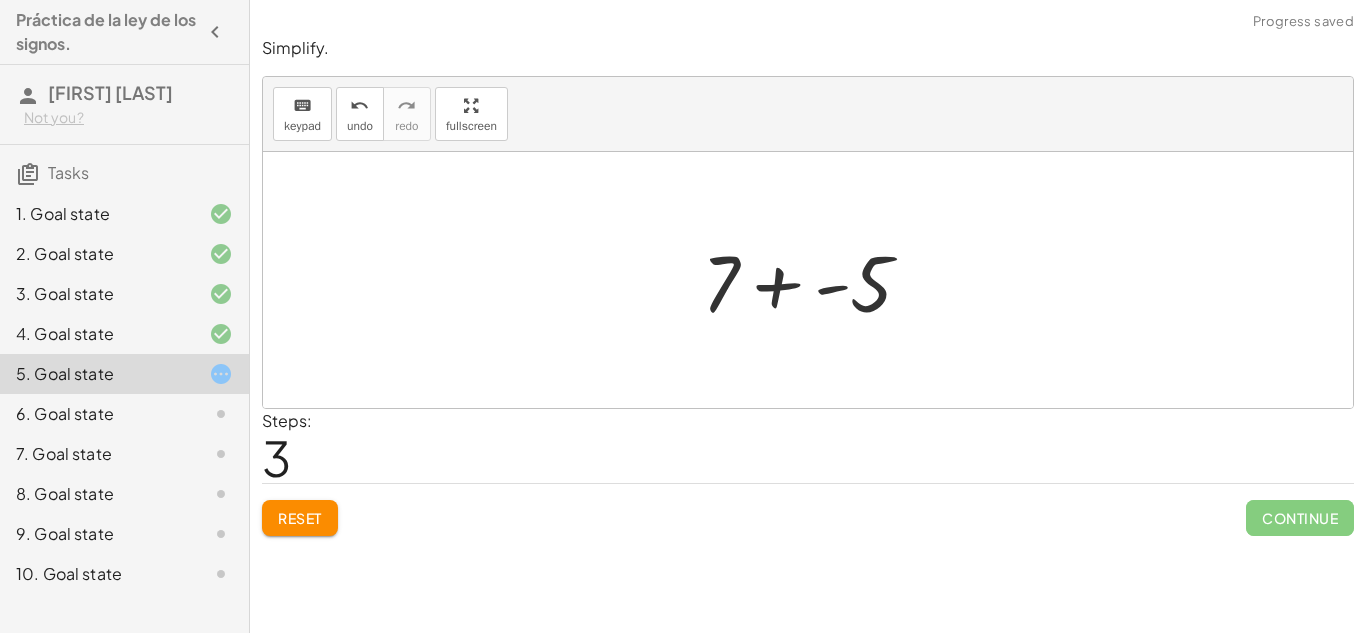 click at bounding box center [815, 280] 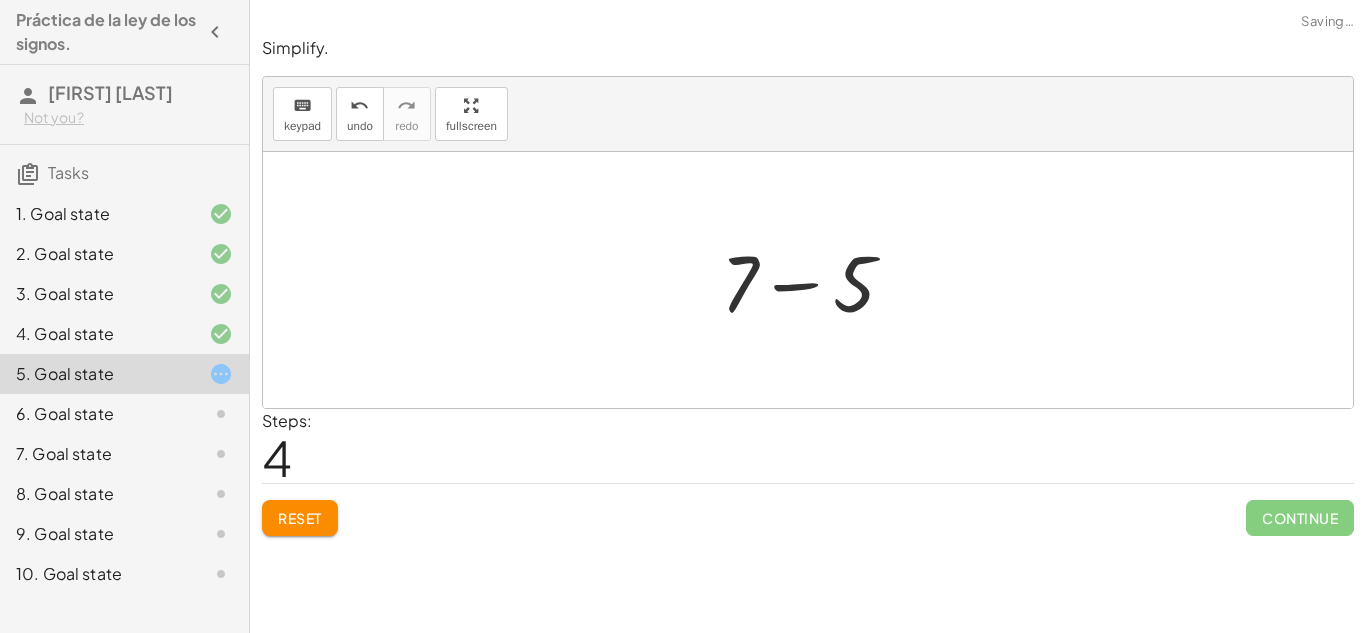 click at bounding box center (816, 280) 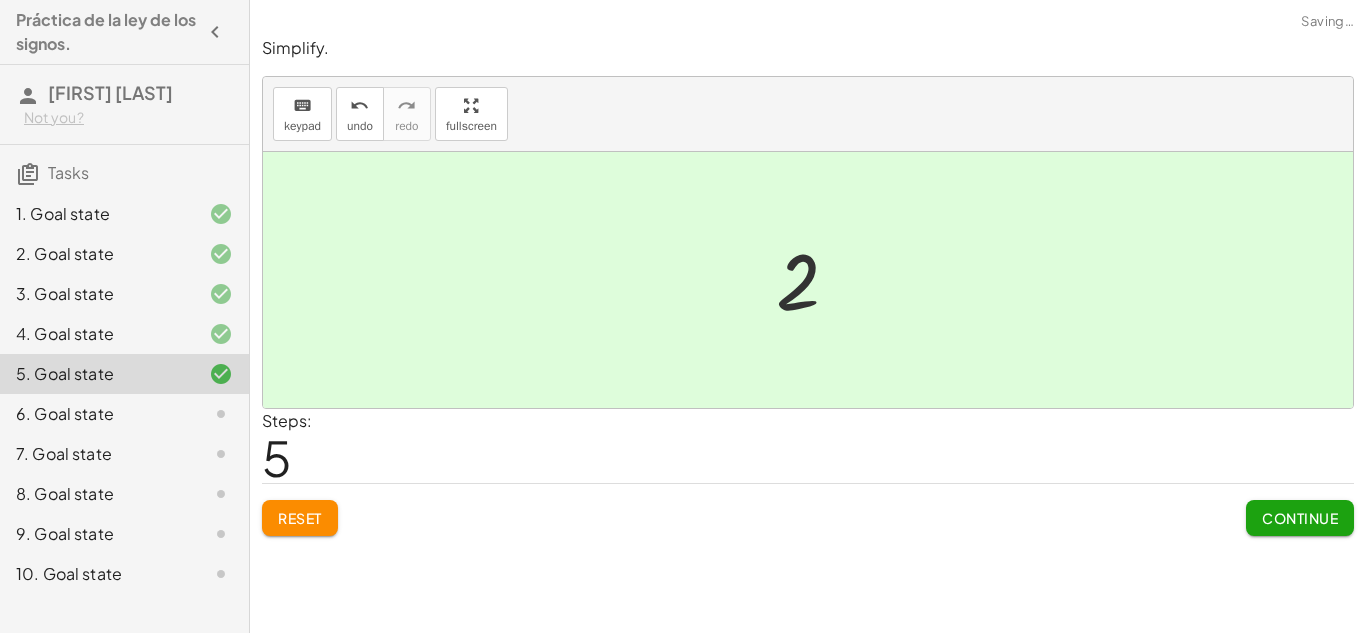 click on "Continue" 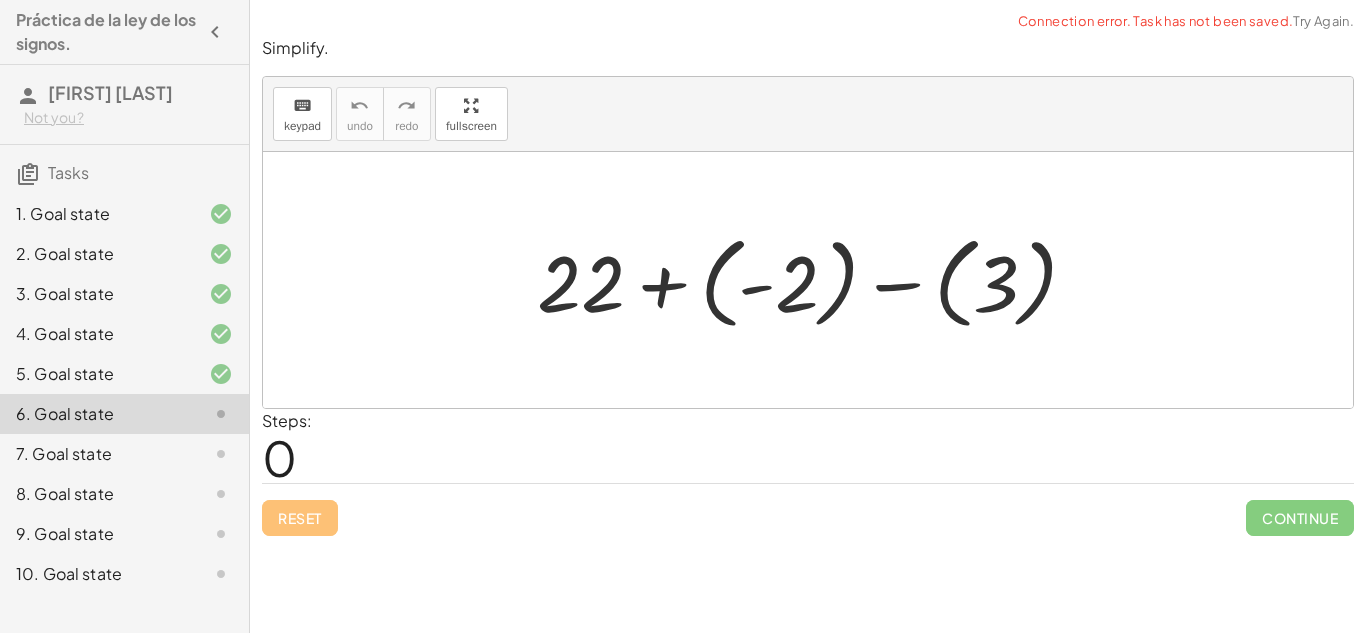 click at bounding box center (815, 280) 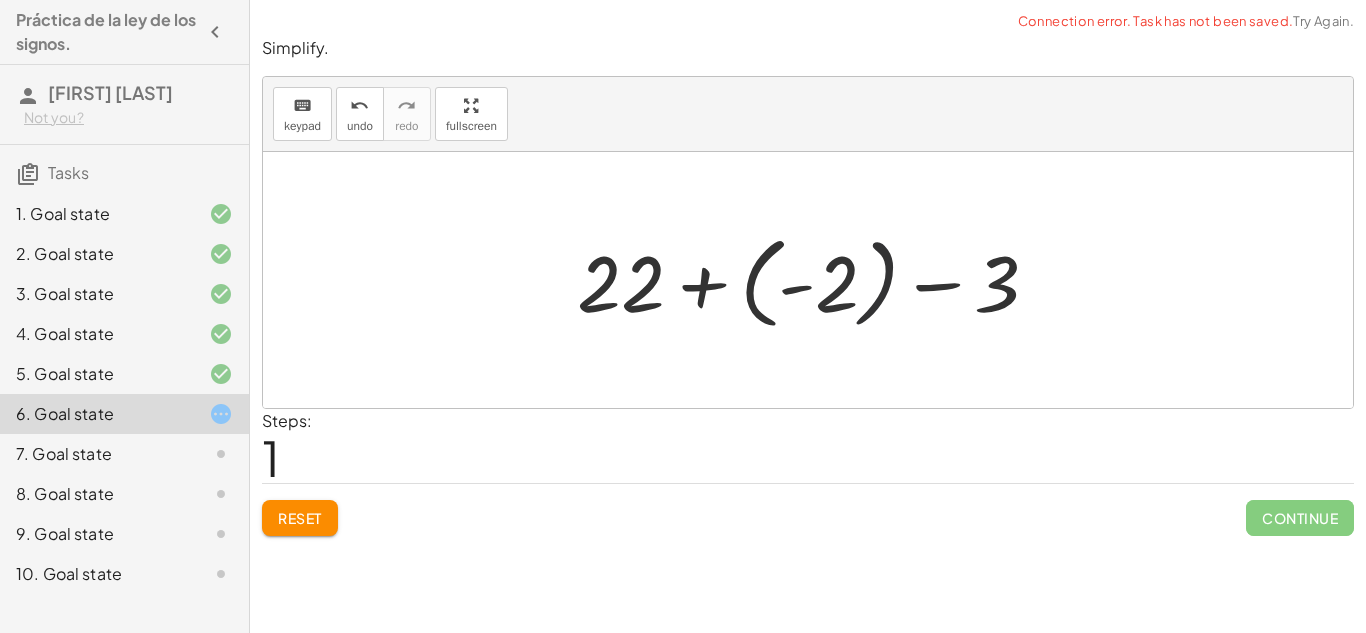 click at bounding box center (816, 280) 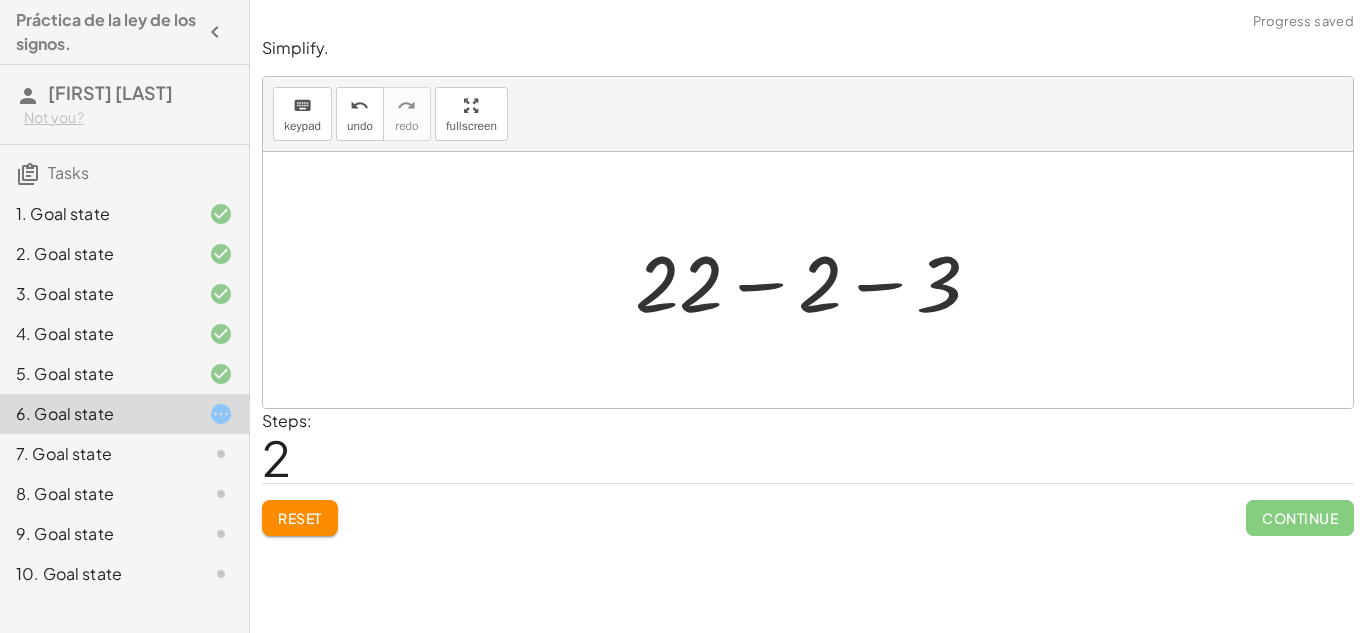 click at bounding box center (816, 280) 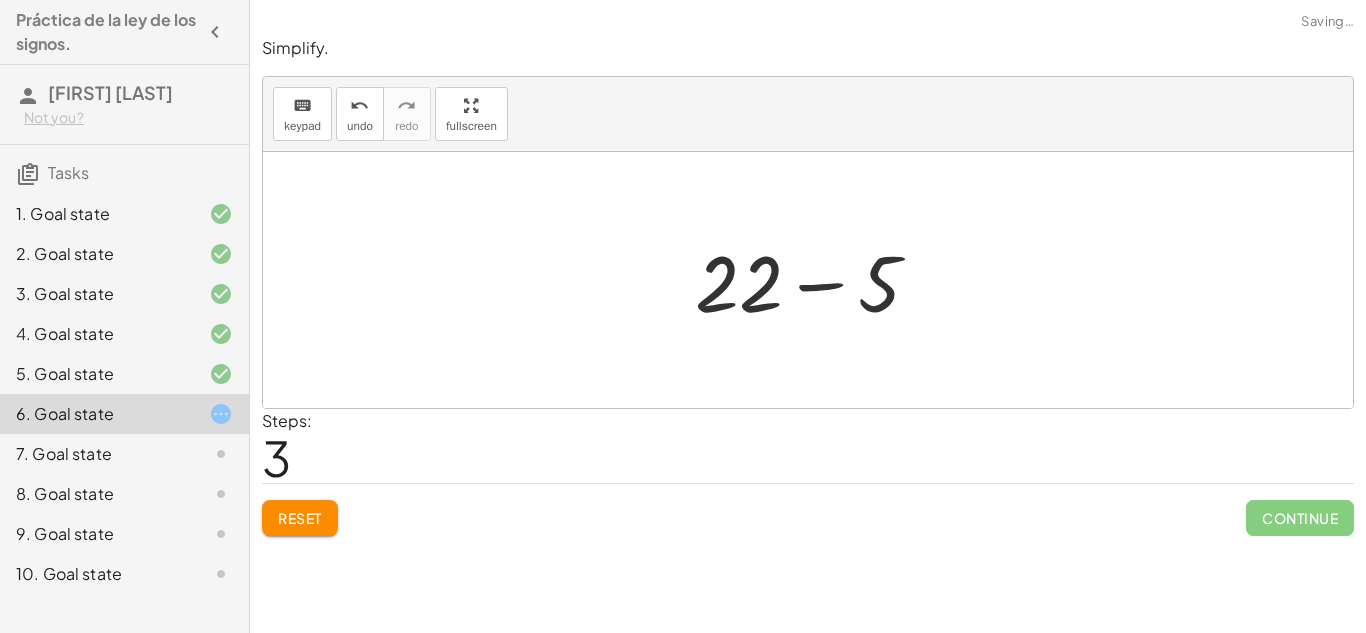 click at bounding box center (815, 280) 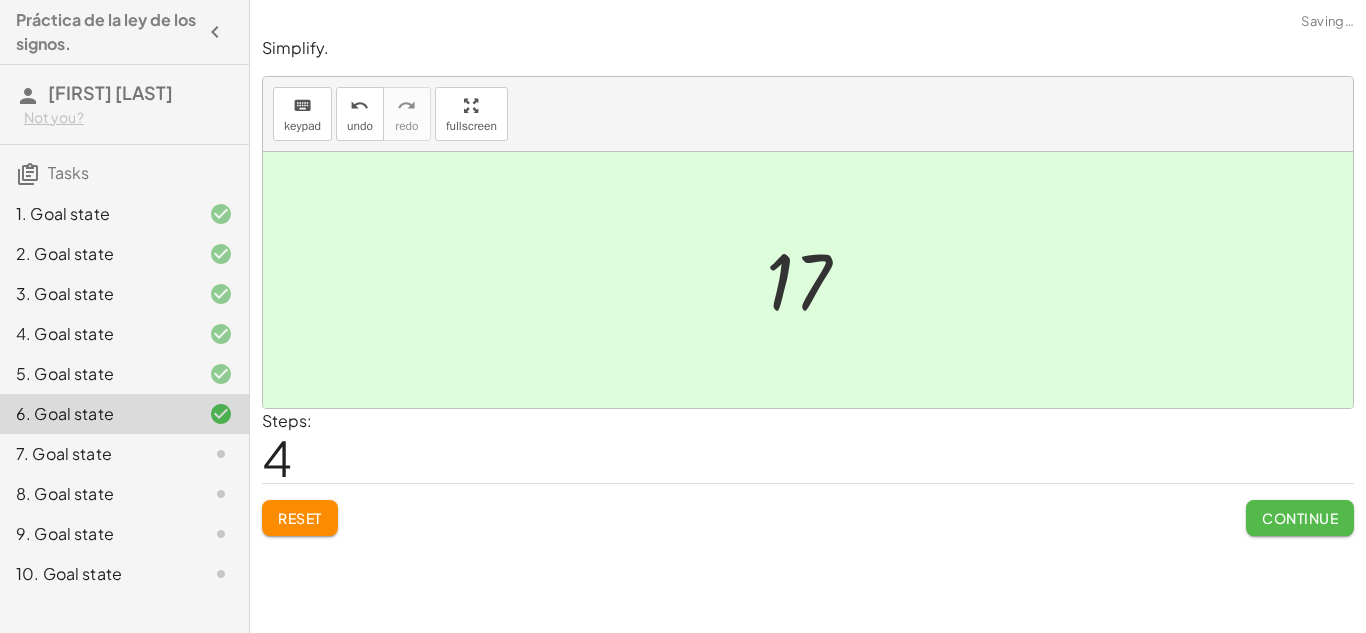 click on "Continue" at bounding box center [1300, 518] 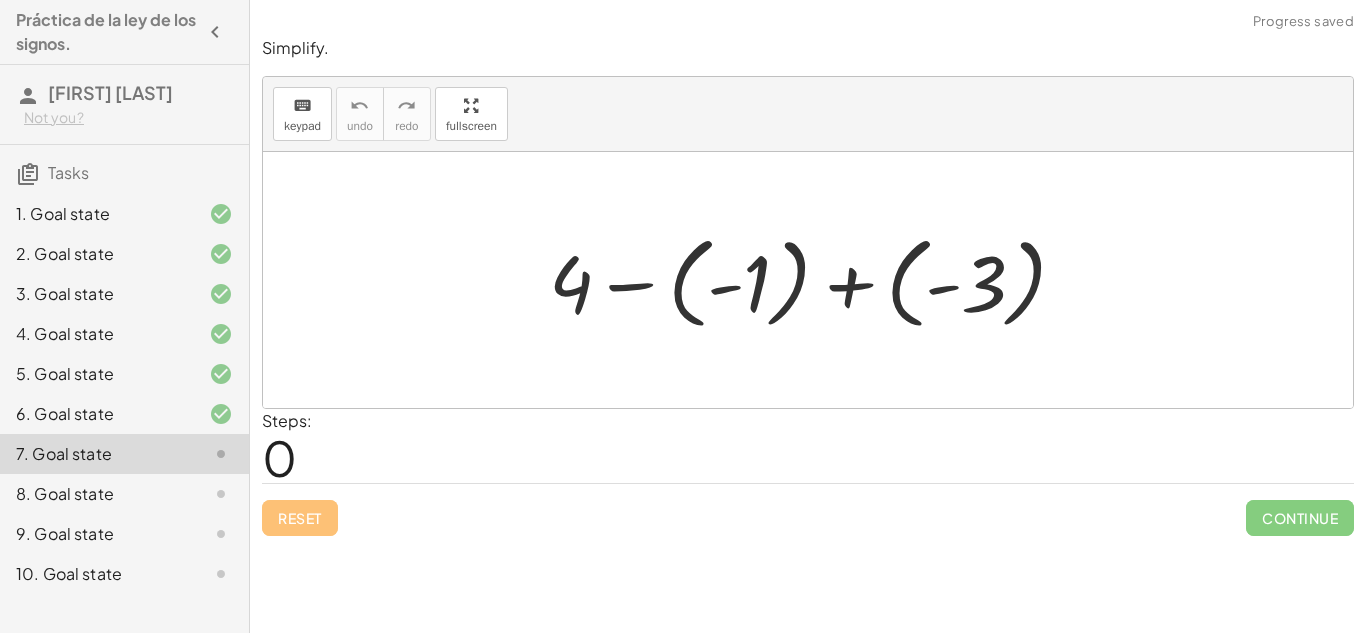 click at bounding box center (815, 280) 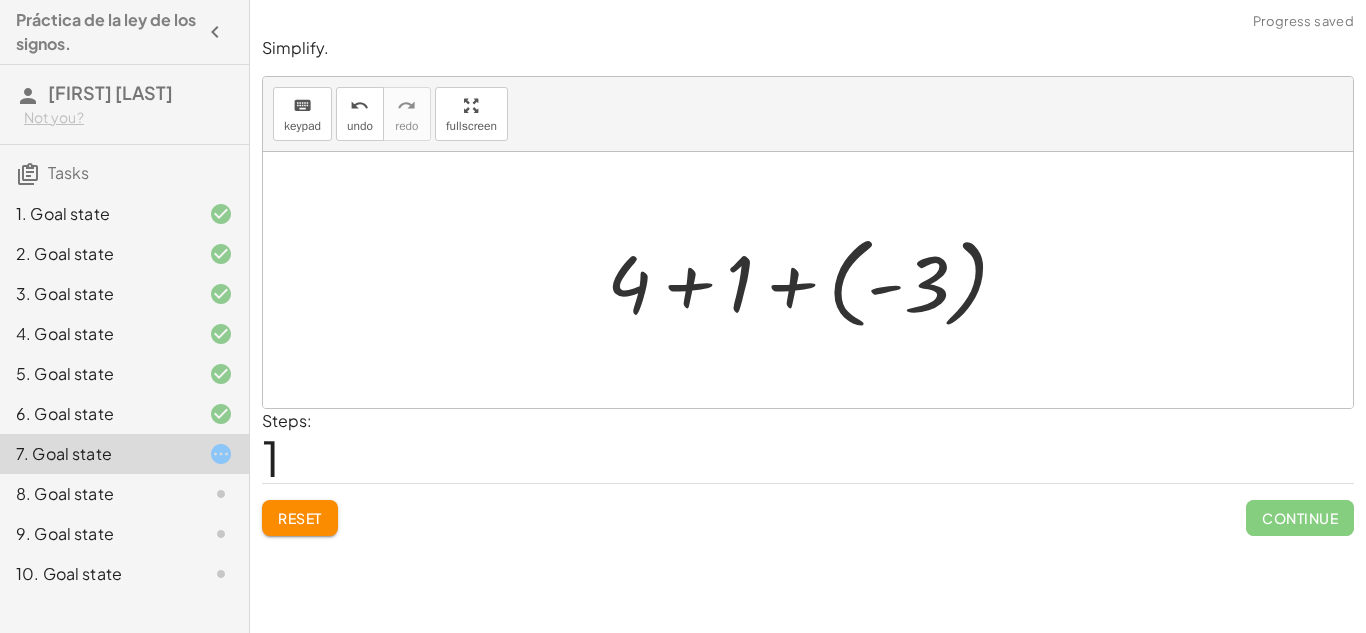 click at bounding box center (816, 280) 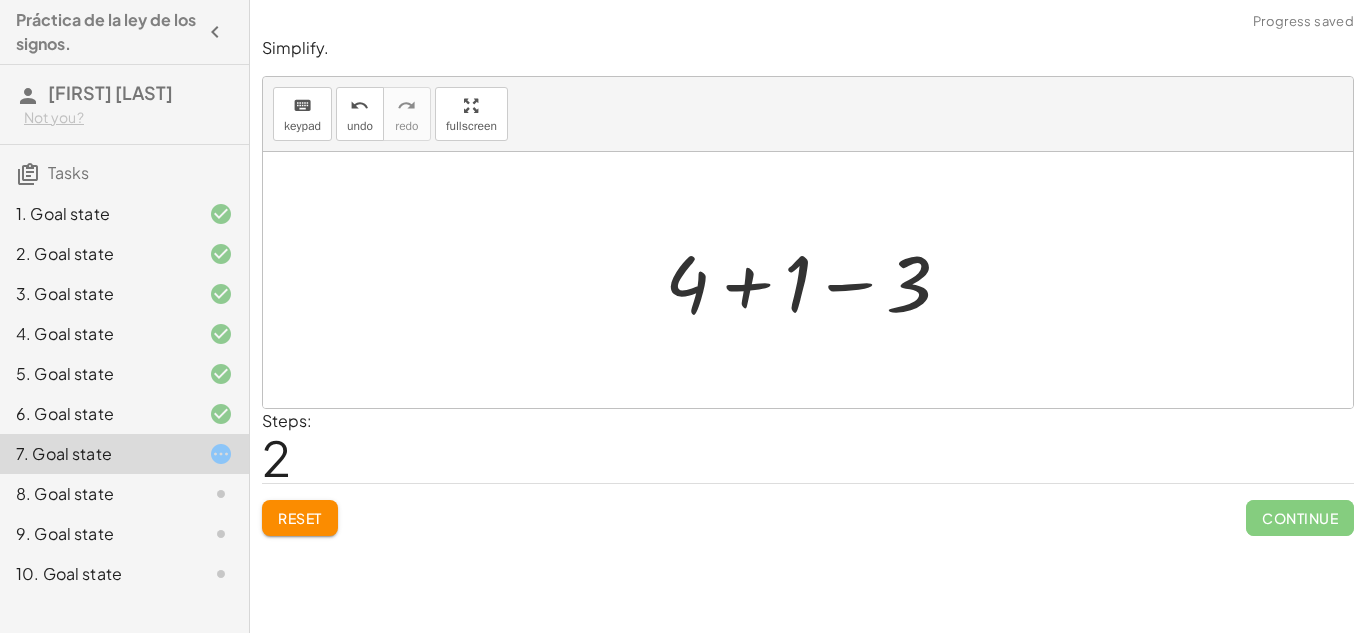 click at bounding box center [816, 280] 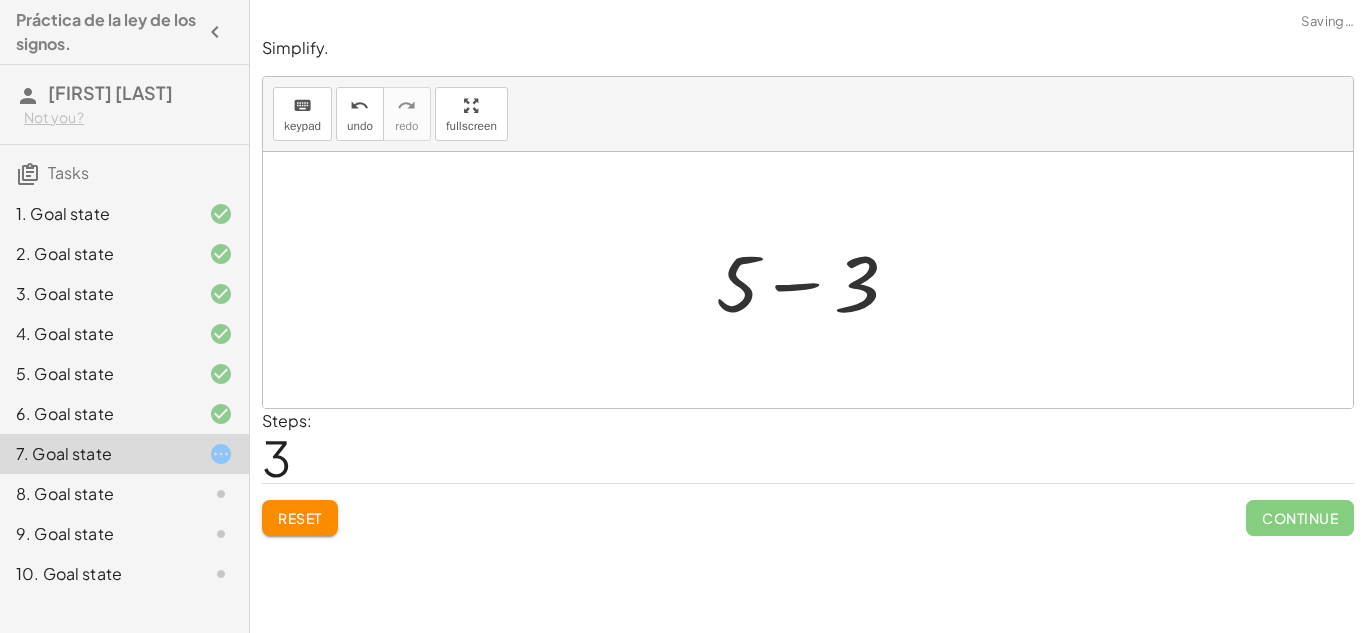 click at bounding box center [815, 280] 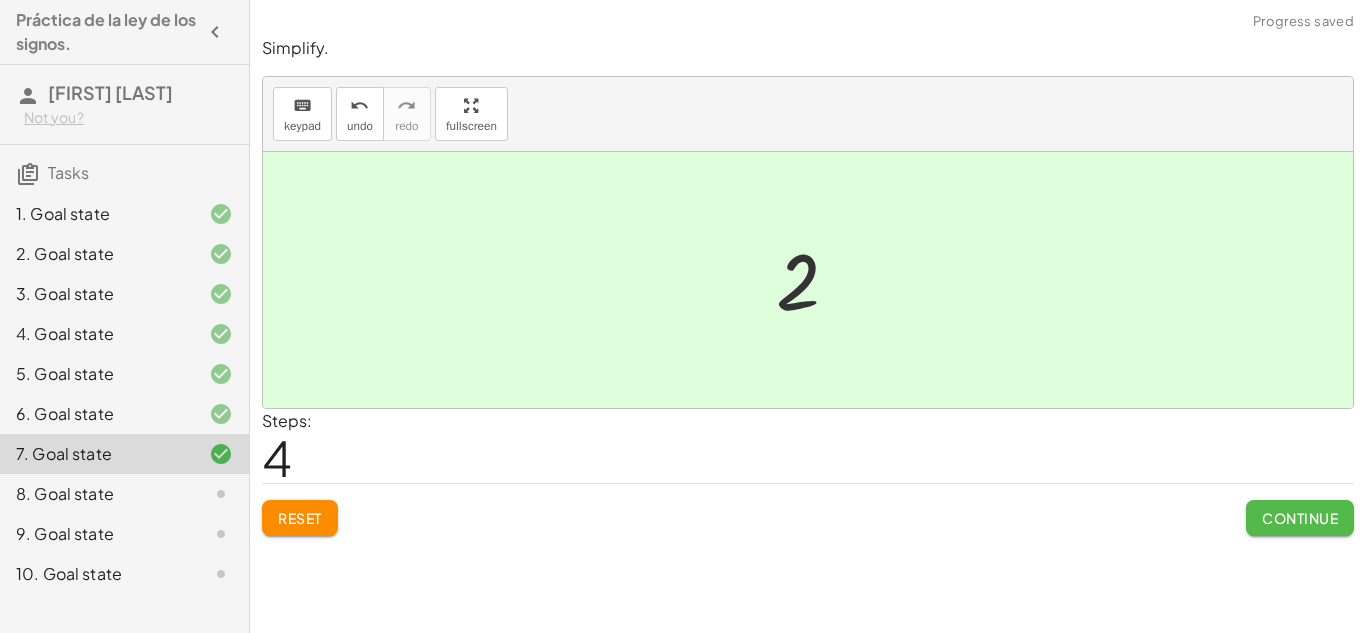 click on "Continue" 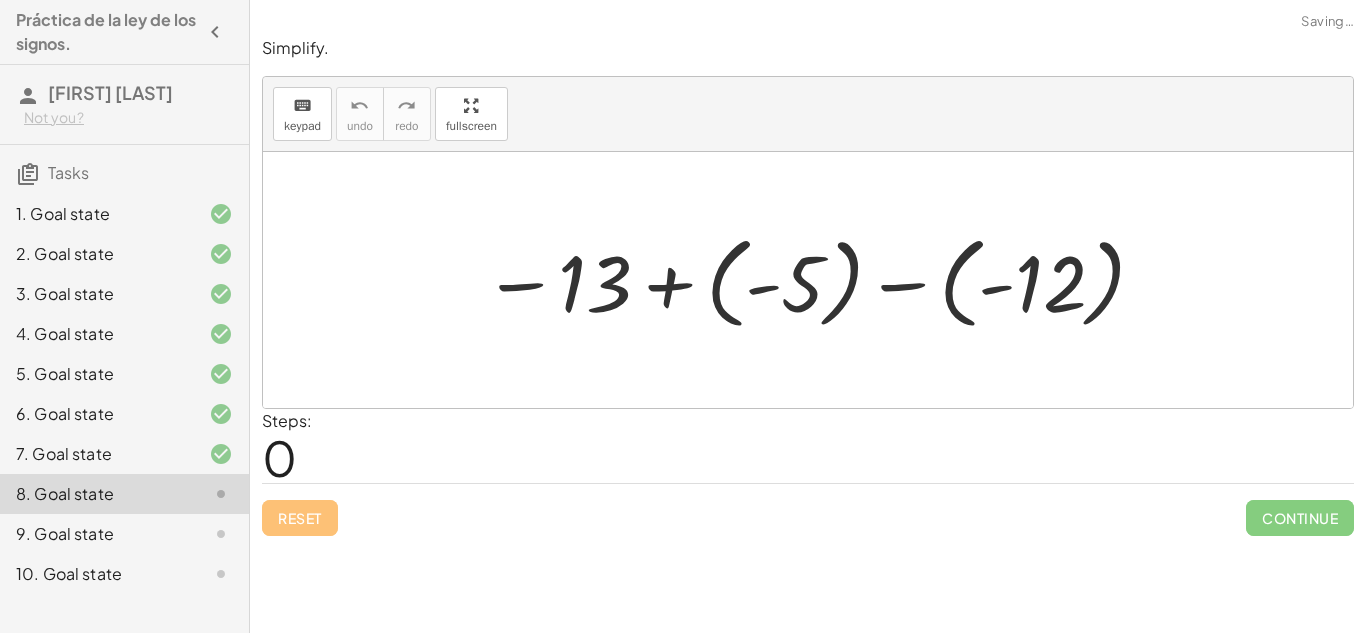 click at bounding box center (815, 280) 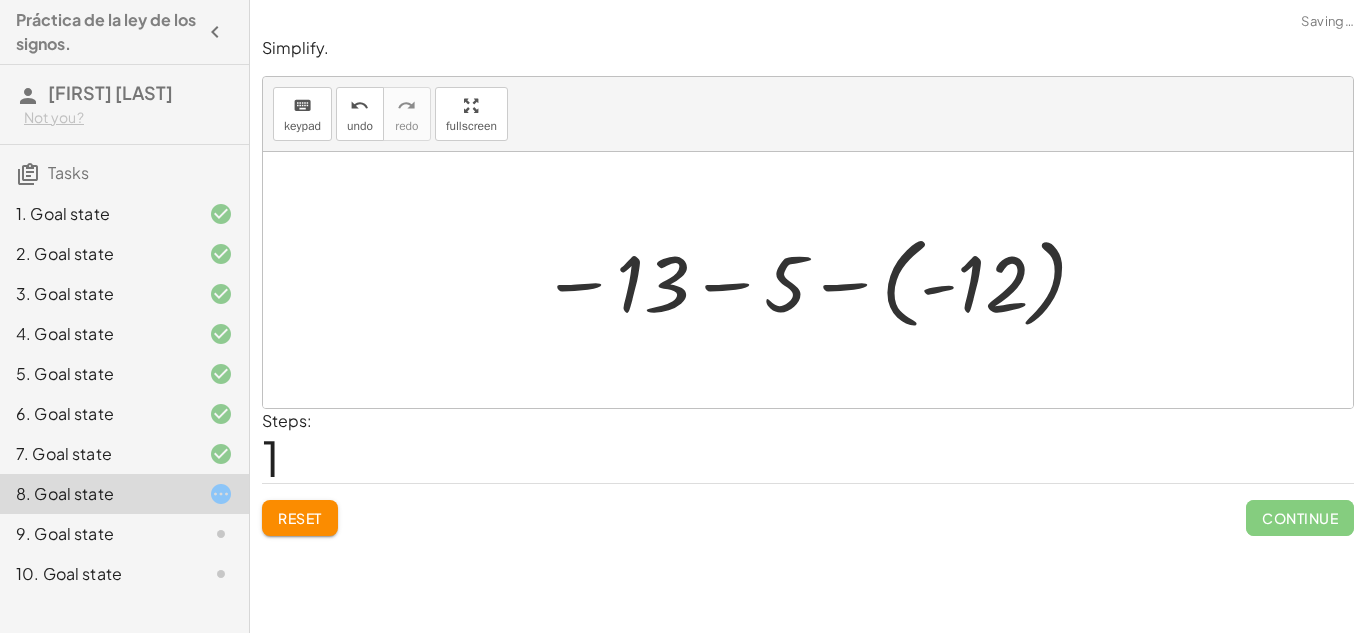 click at bounding box center (815, 280) 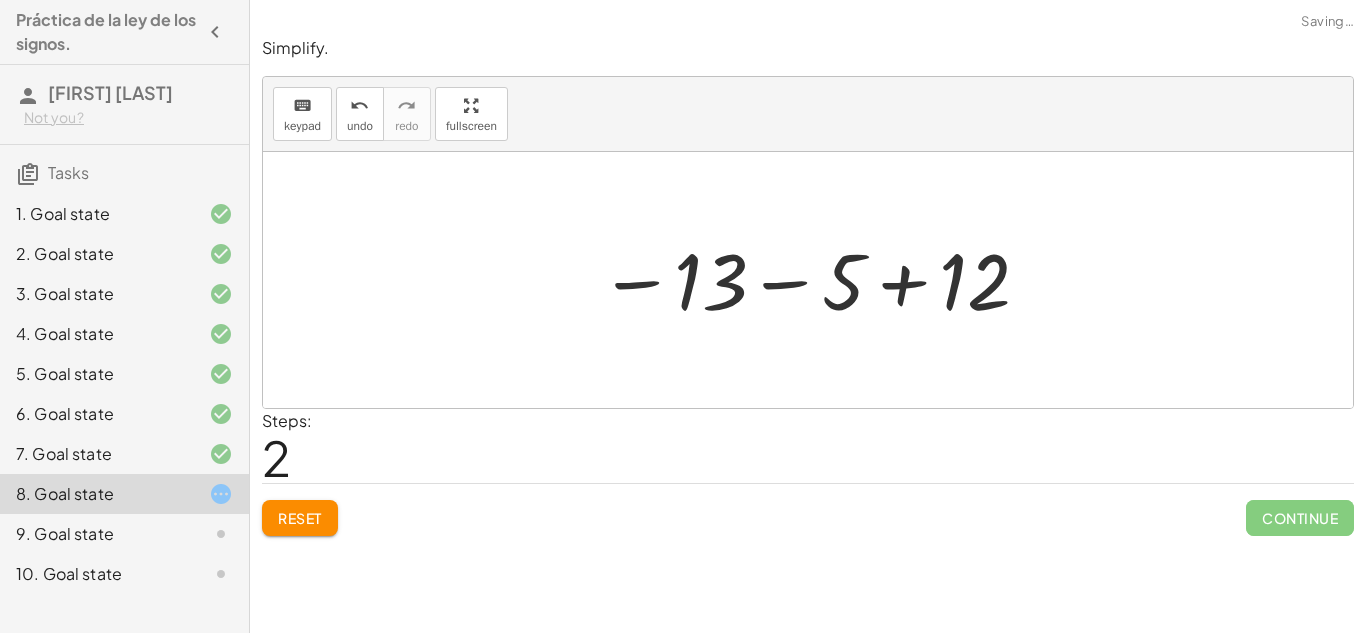 click at bounding box center (816, 280) 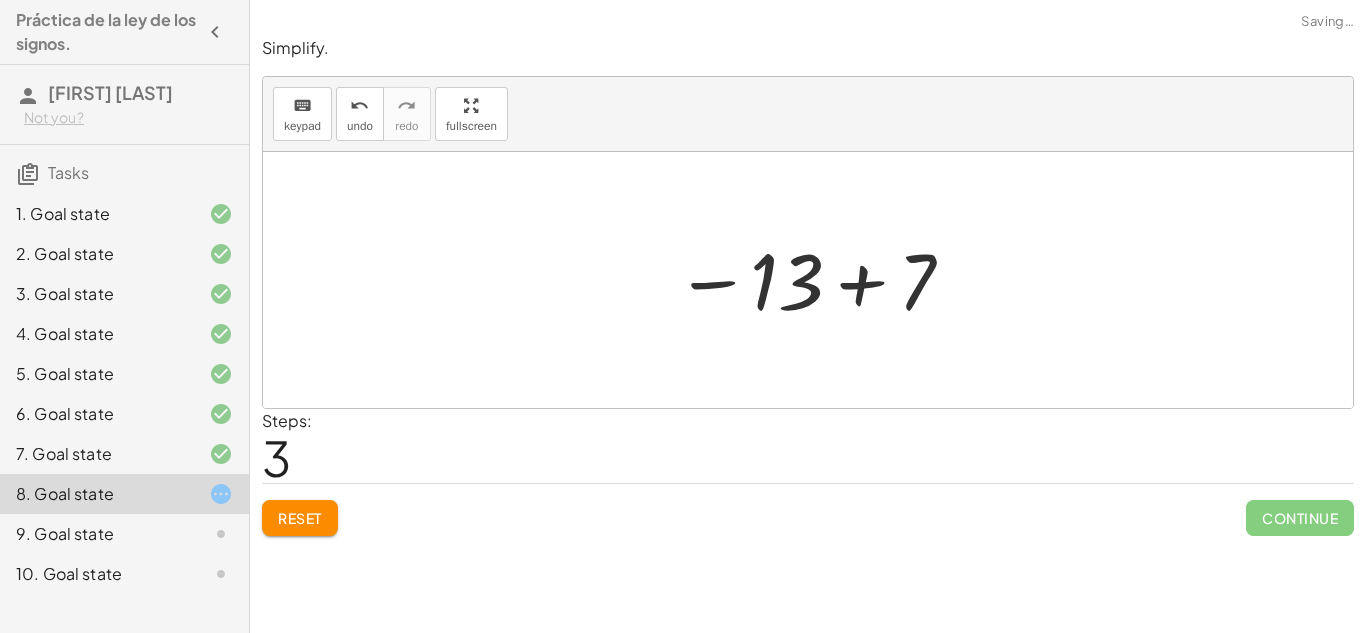 click at bounding box center [815, 280] 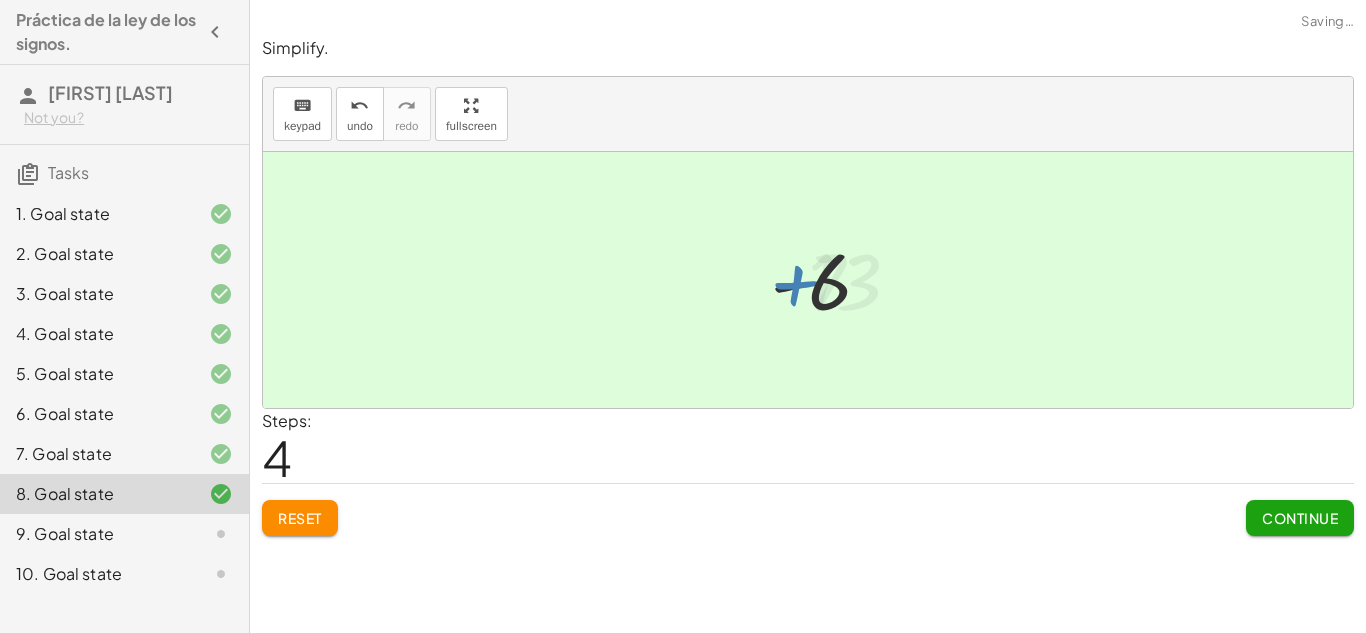 click at bounding box center (829, 280) 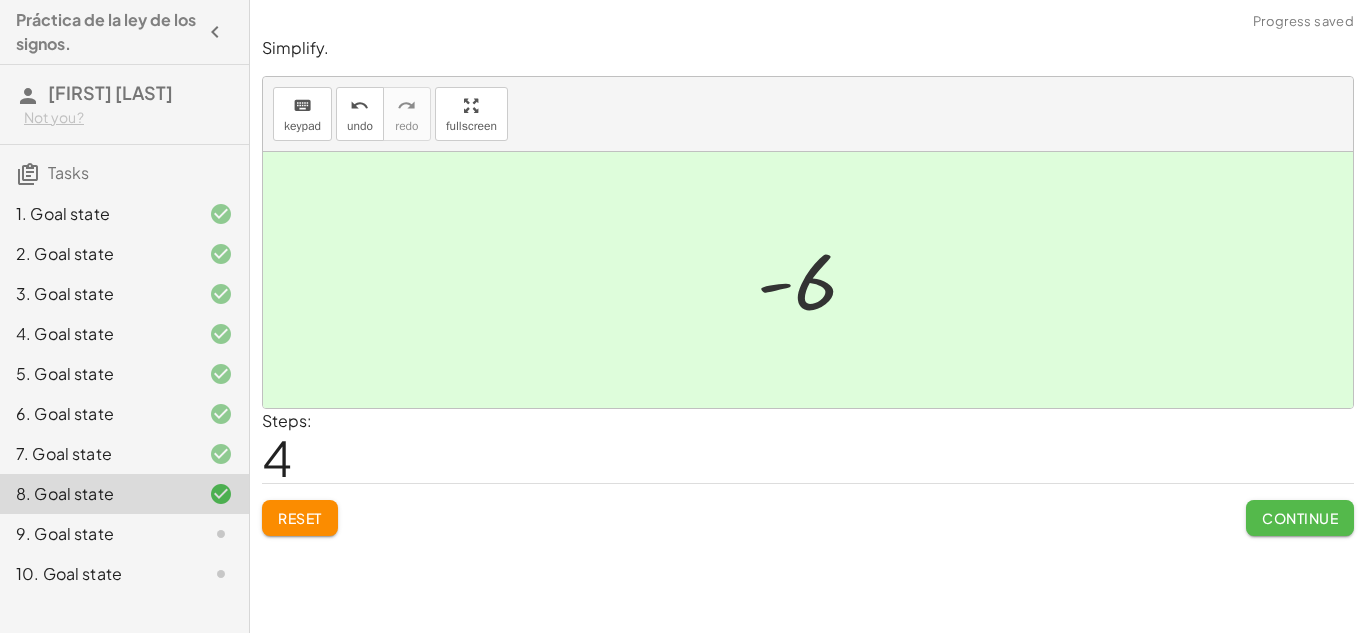 click on "Continue" at bounding box center (1300, 518) 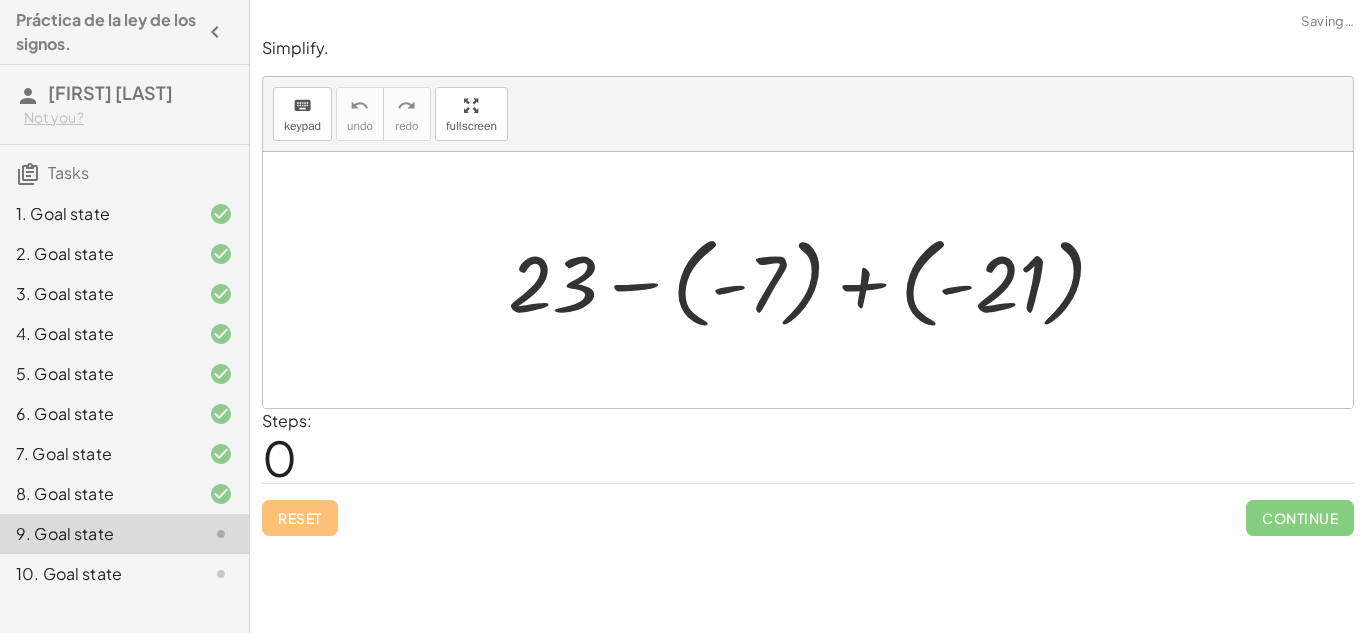 click at bounding box center (815, 280) 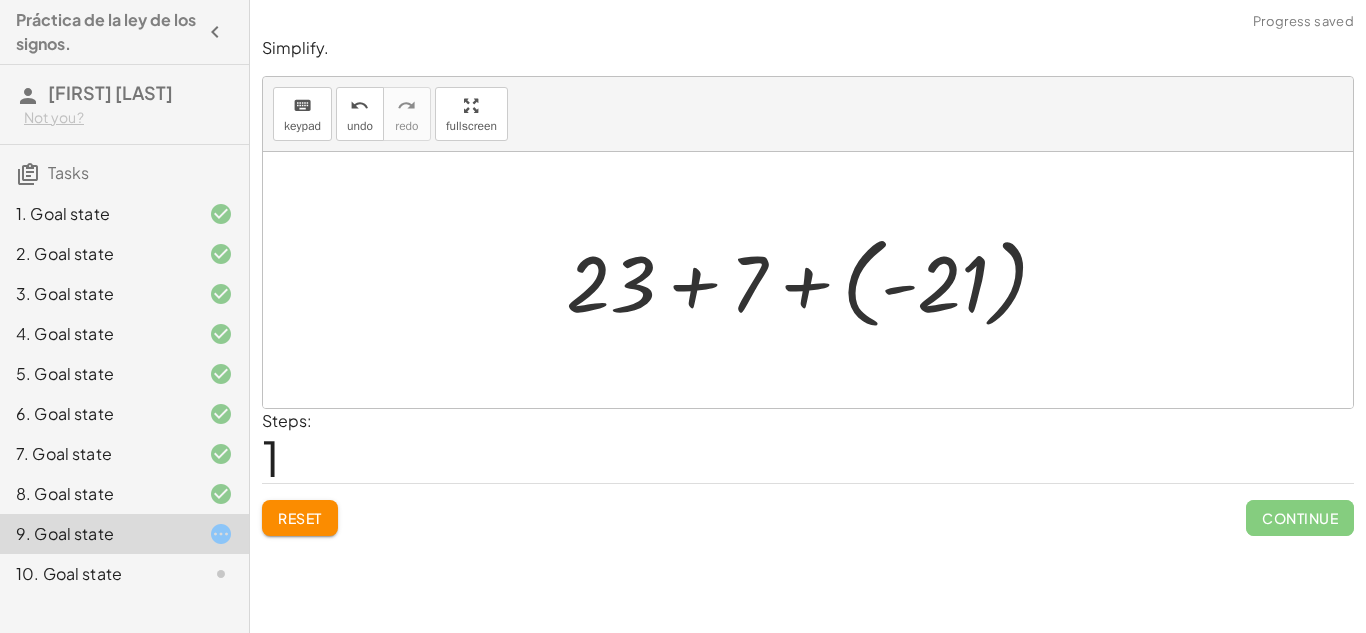 click at bounding box center (815, 280) 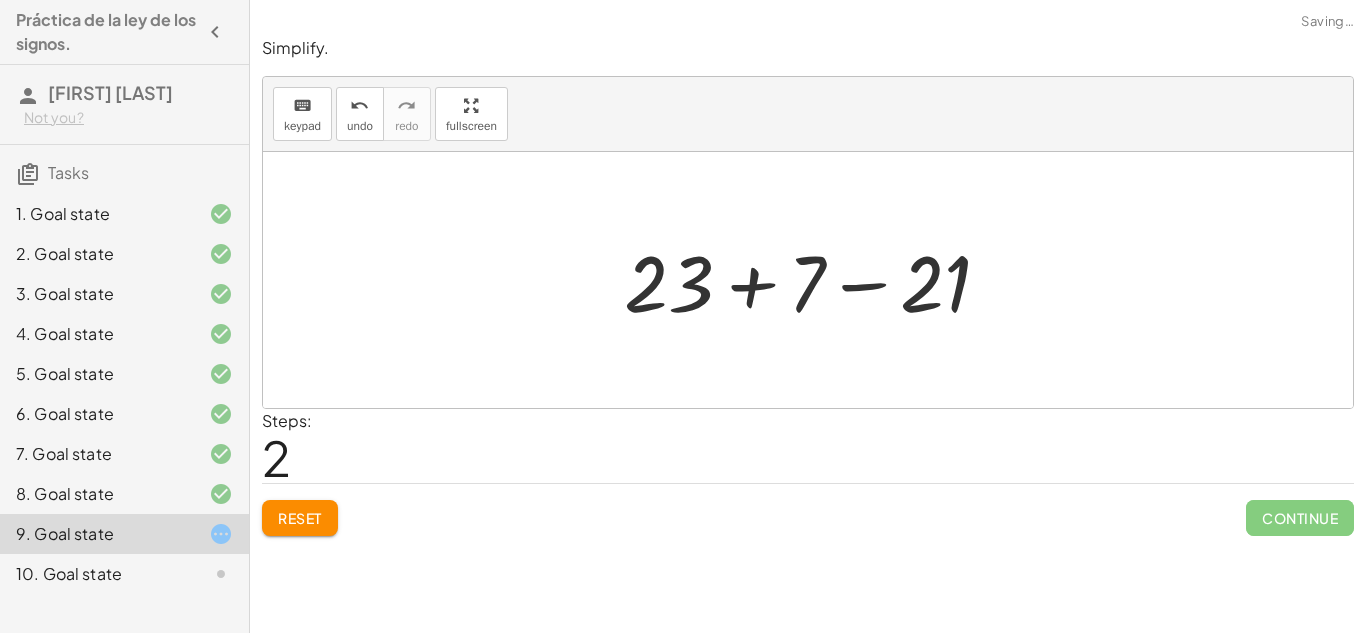 click at bounding box center [815, 280] 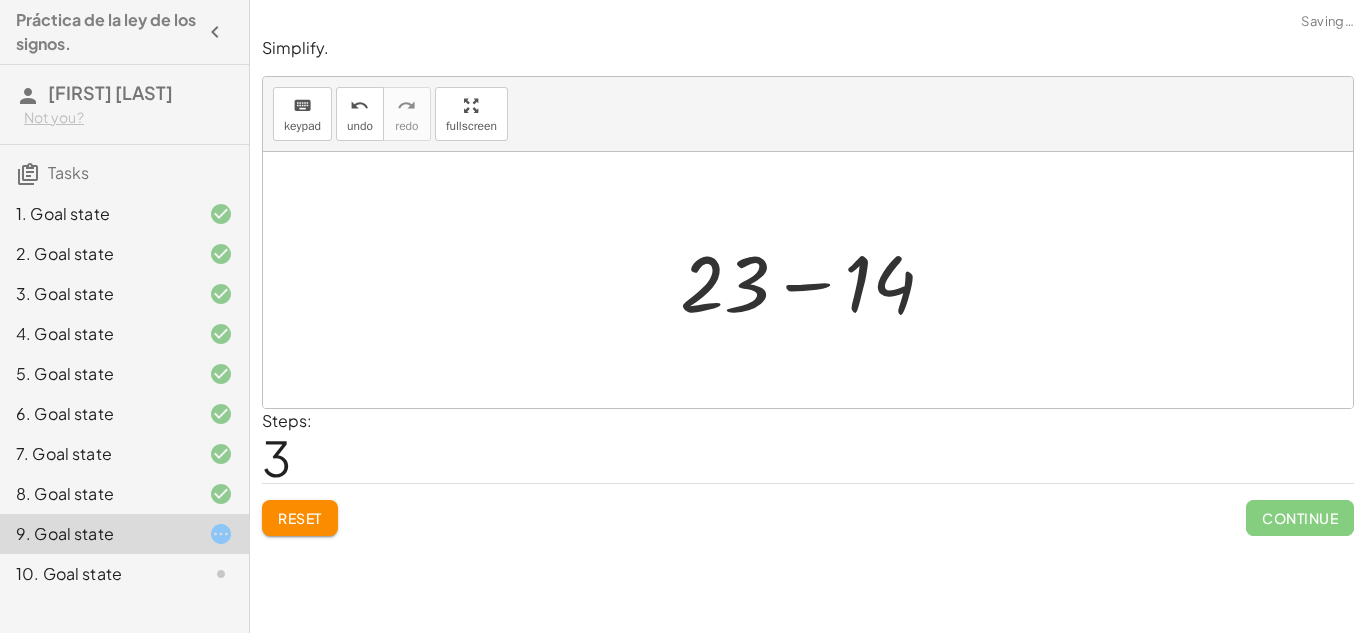 click at bounding box center [815, 280] 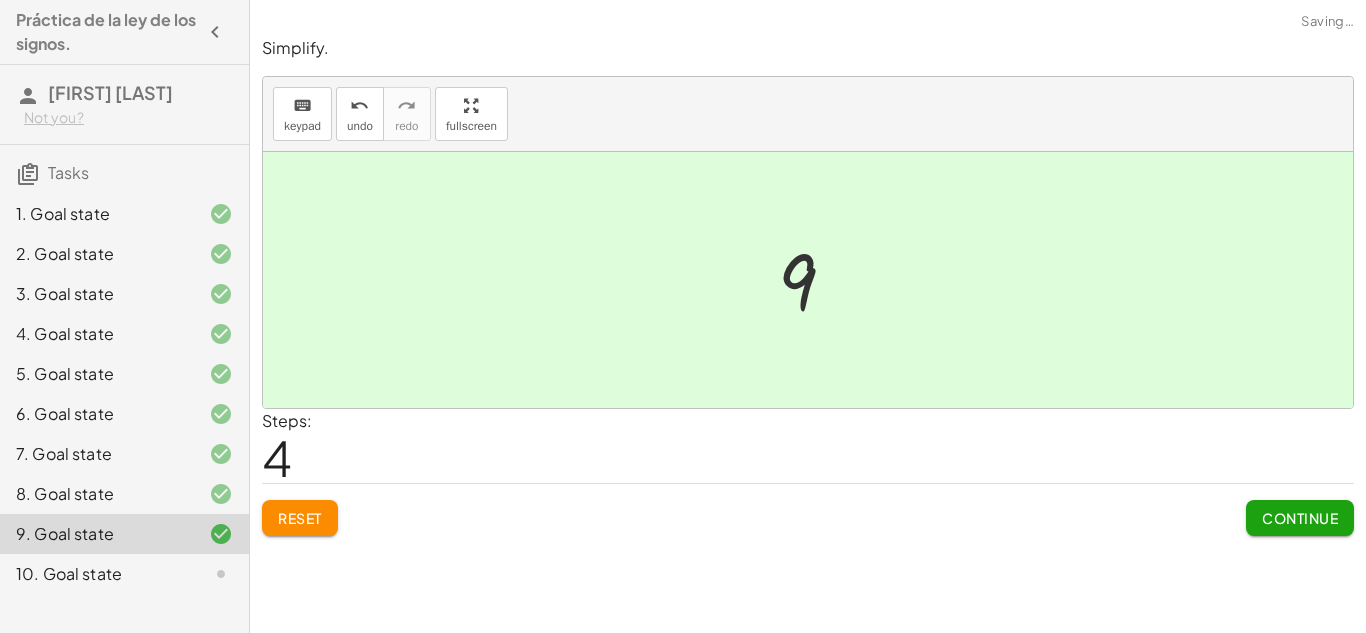click on "Continue" 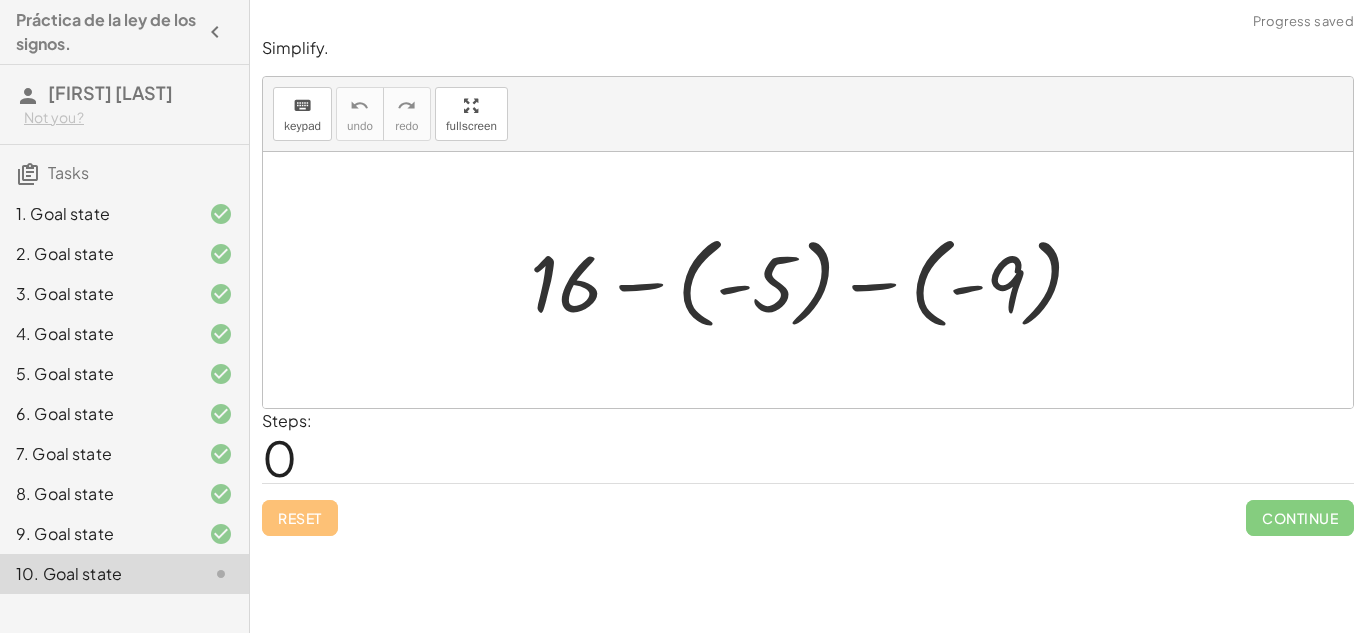 click at bounding box center (815, 280) 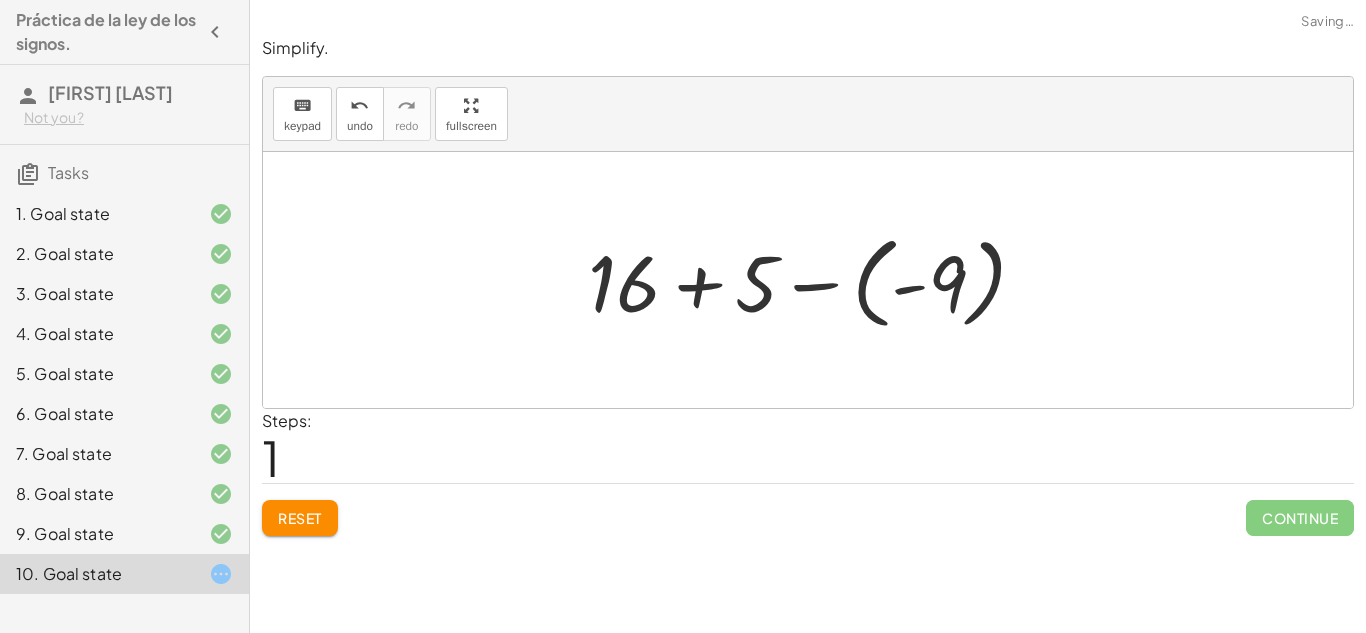 click at bounding box center (815, 280) 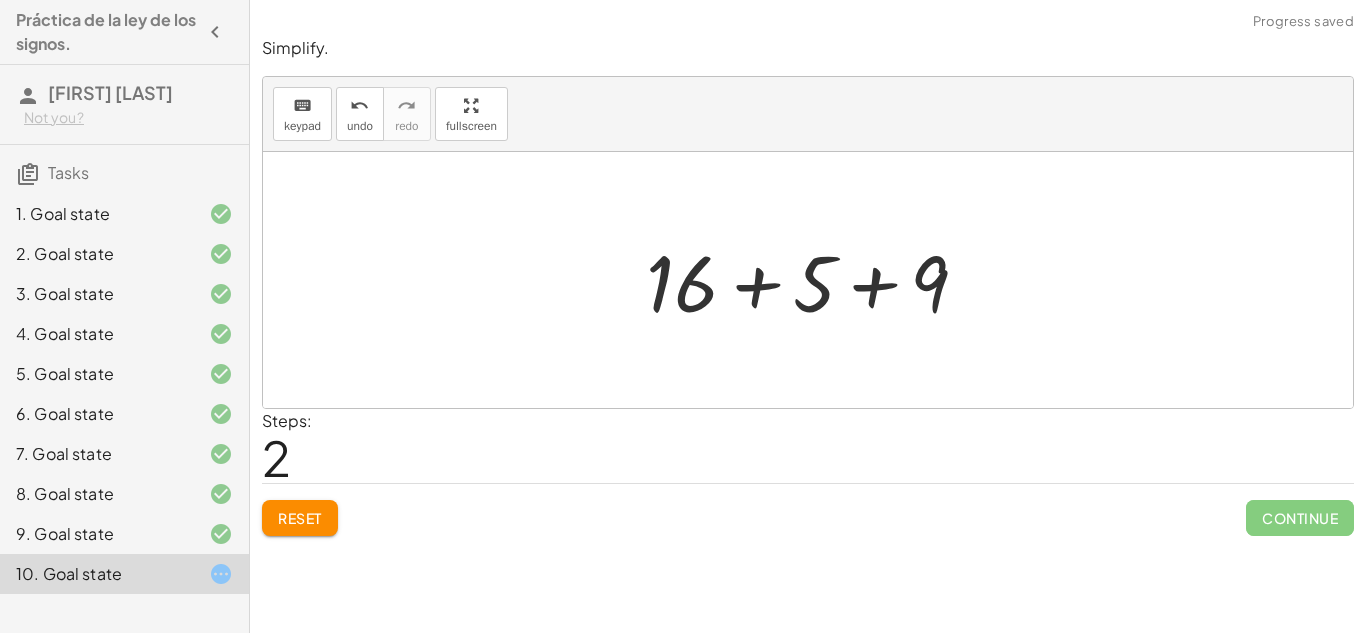 click at bounding box center [815, 280] 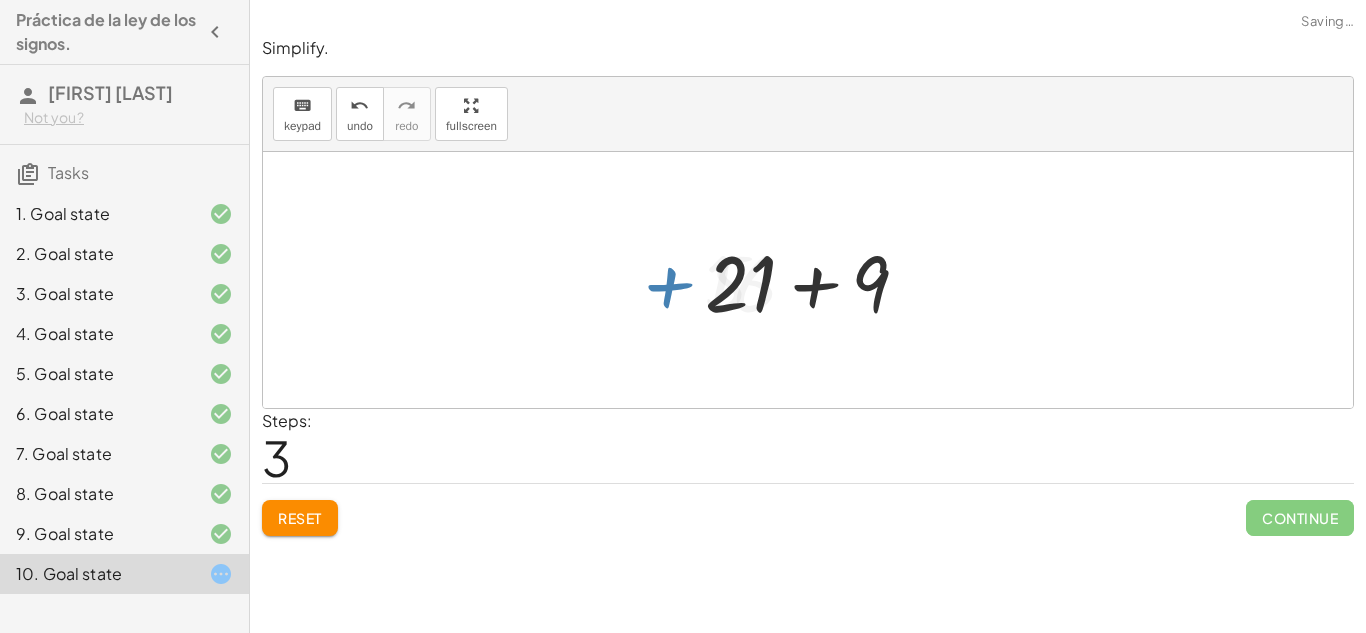 click at bounding box center (815, 280) 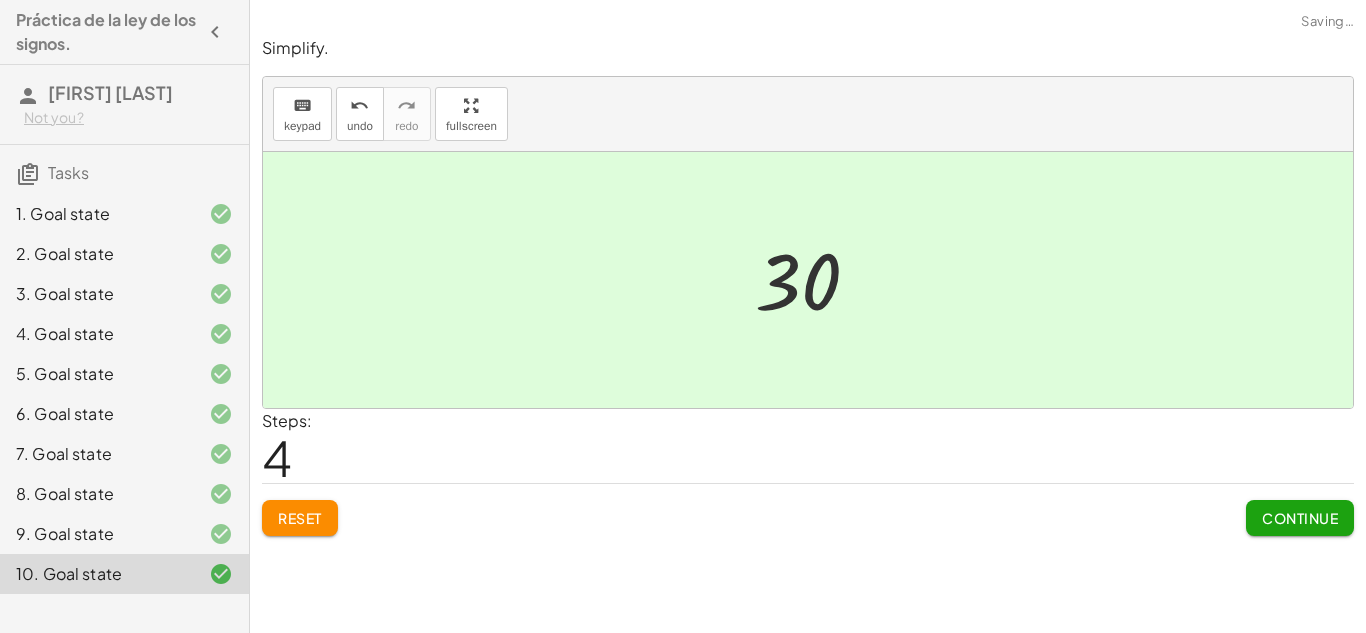 click on "Continue" 